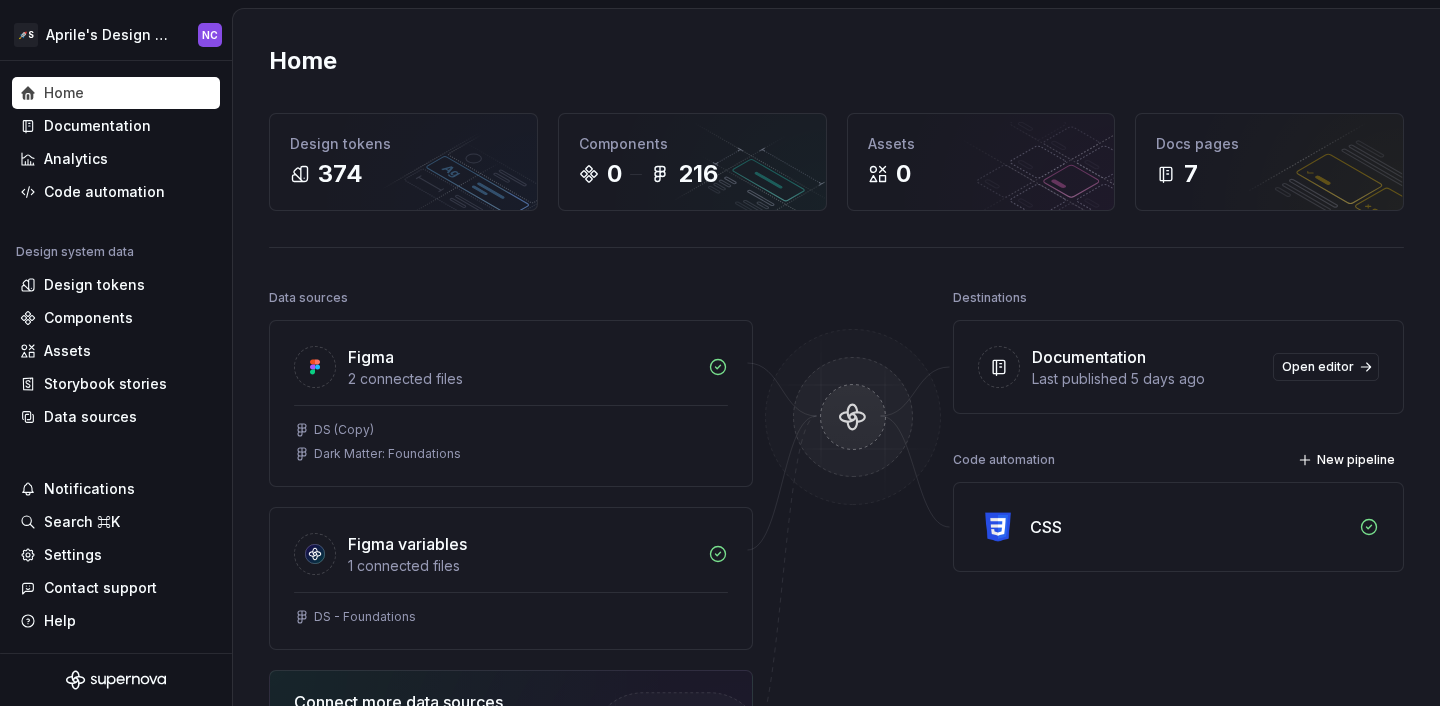 scroll, scrollTop: 0, scrollLeft: 0, axis: both 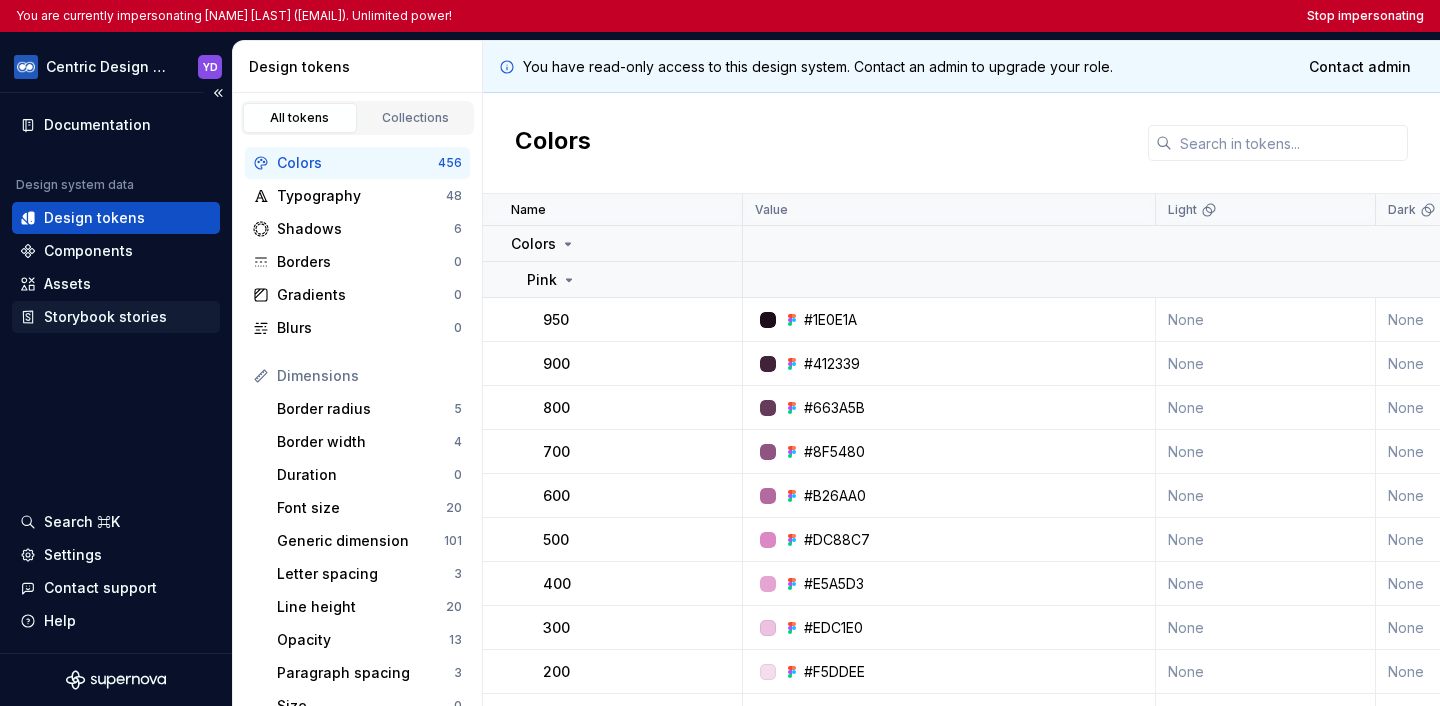 click on "Storybook stories" at bounding box center (116, 317) 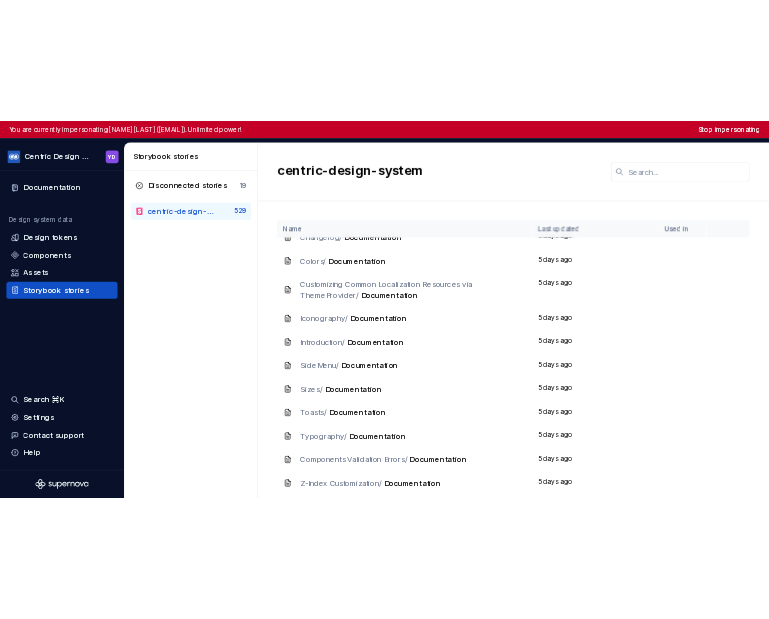 scroll, scrollTop: 0, scrollLeft: 0, axis: both 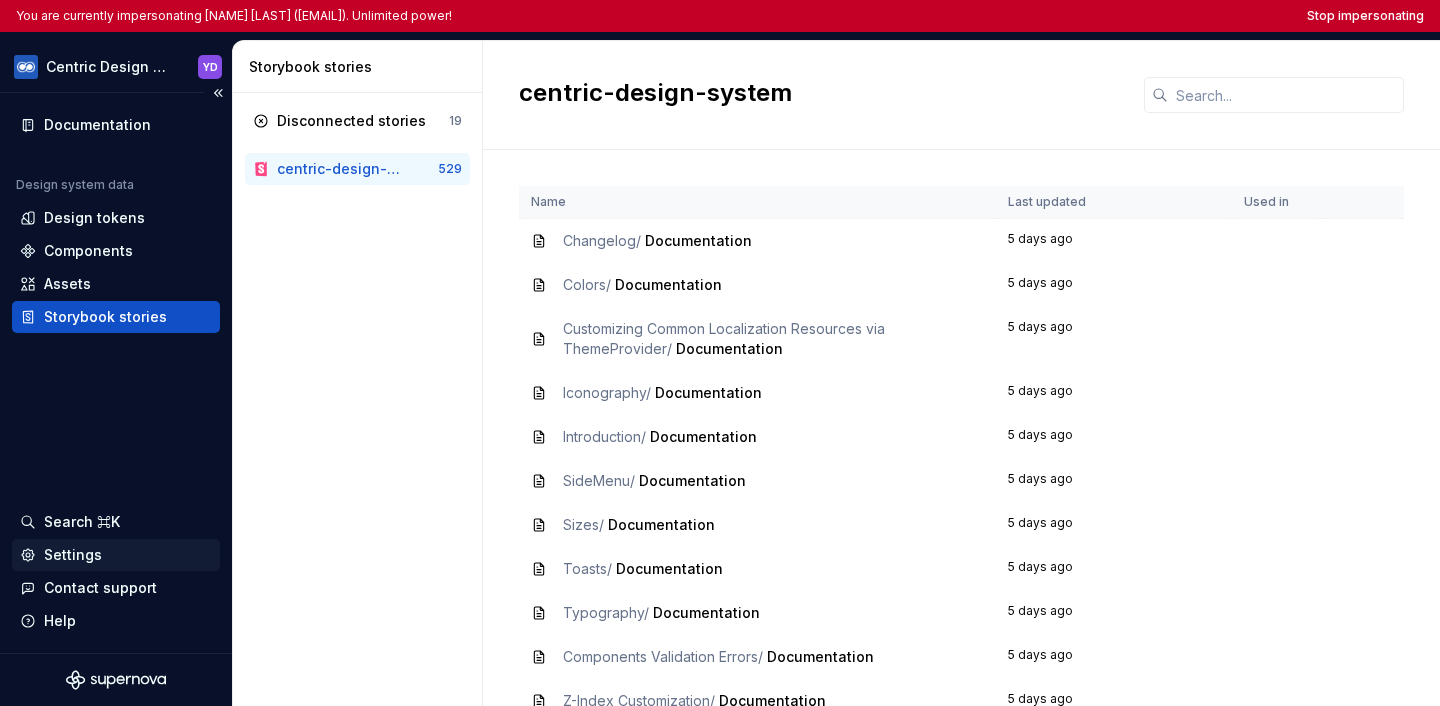 click on "Settings" at bounding box center (116, 555) 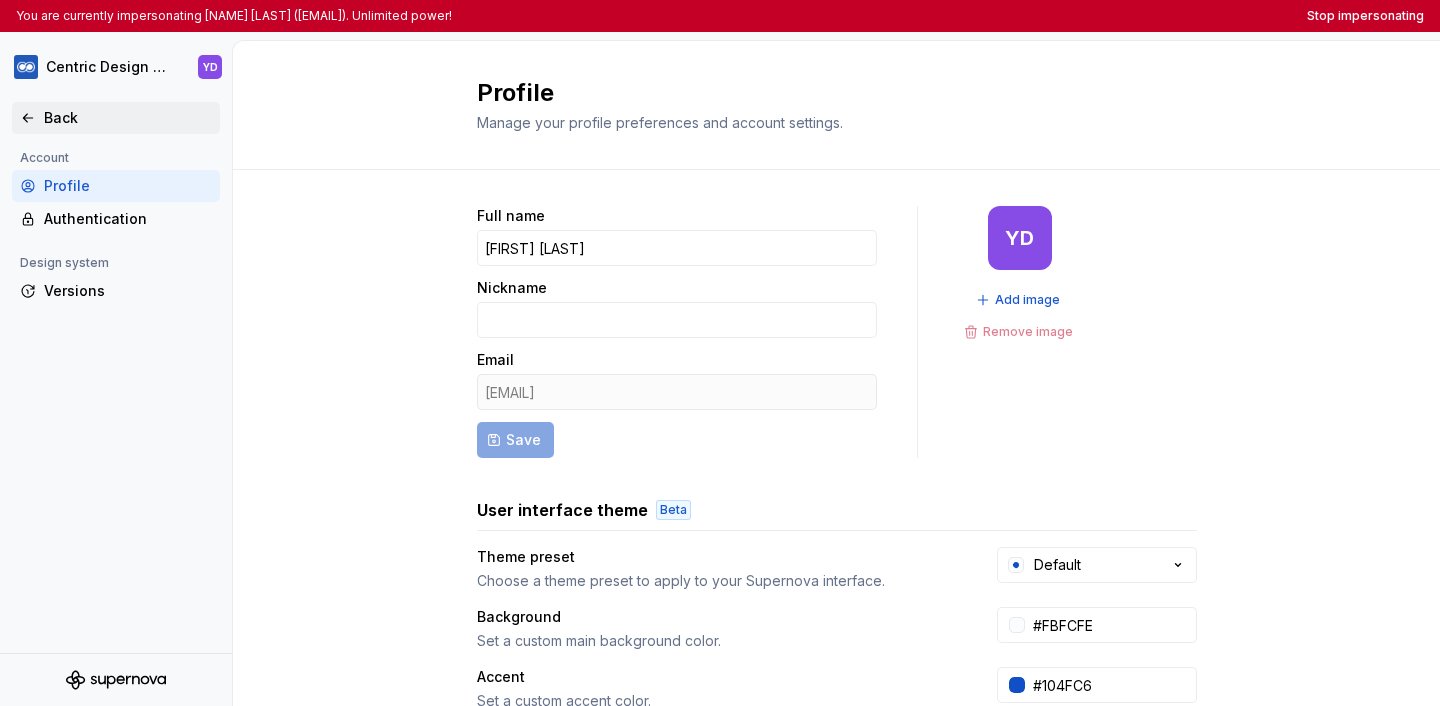 click 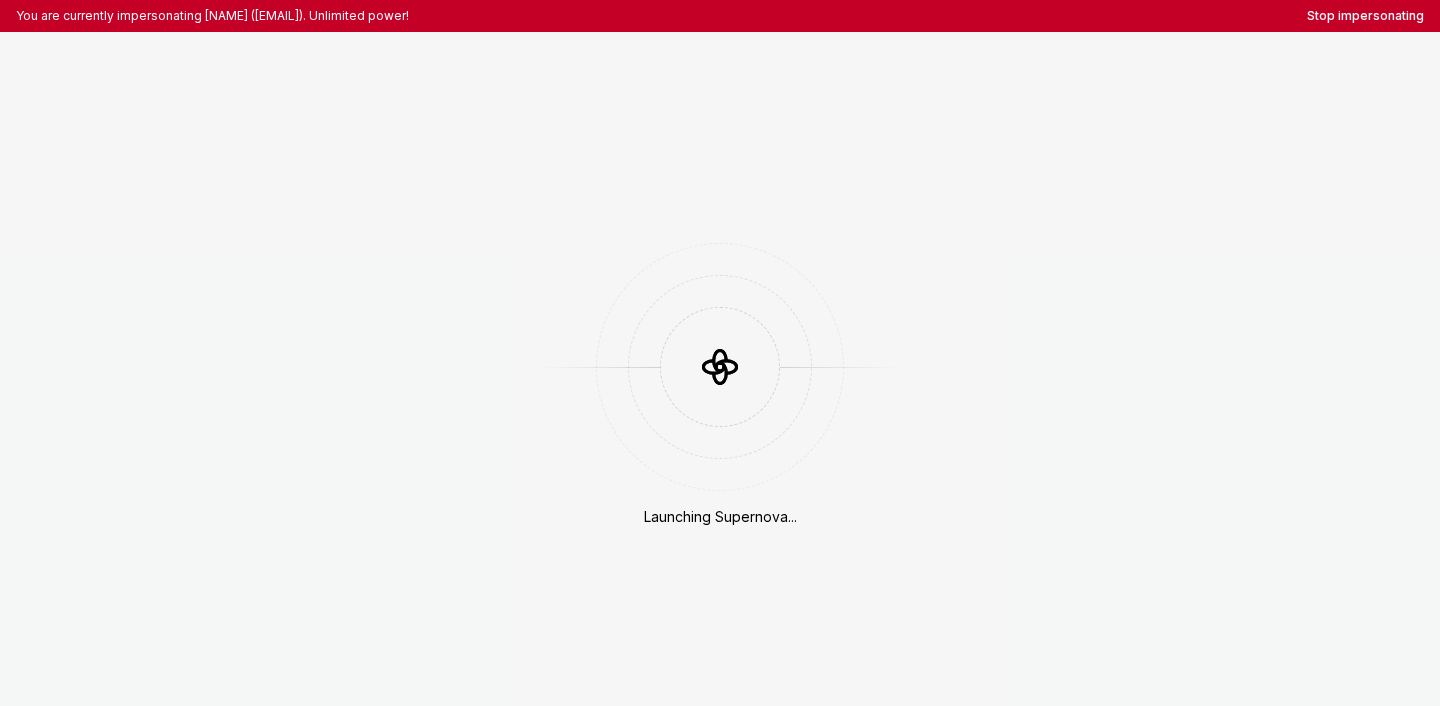 scroll, scrollTop: 0, scrollLeft: 0, axis: both 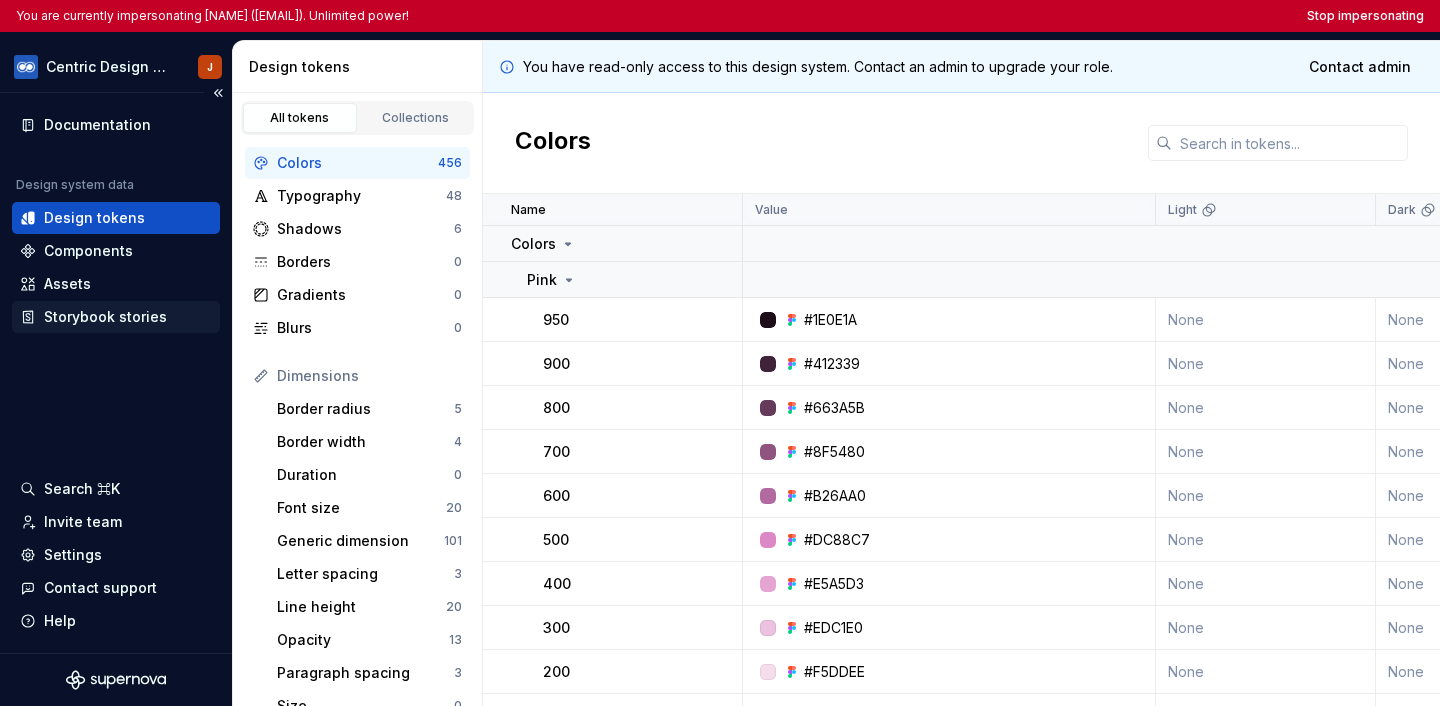 click on "Storybook stories" at bounding box center [105, 317] 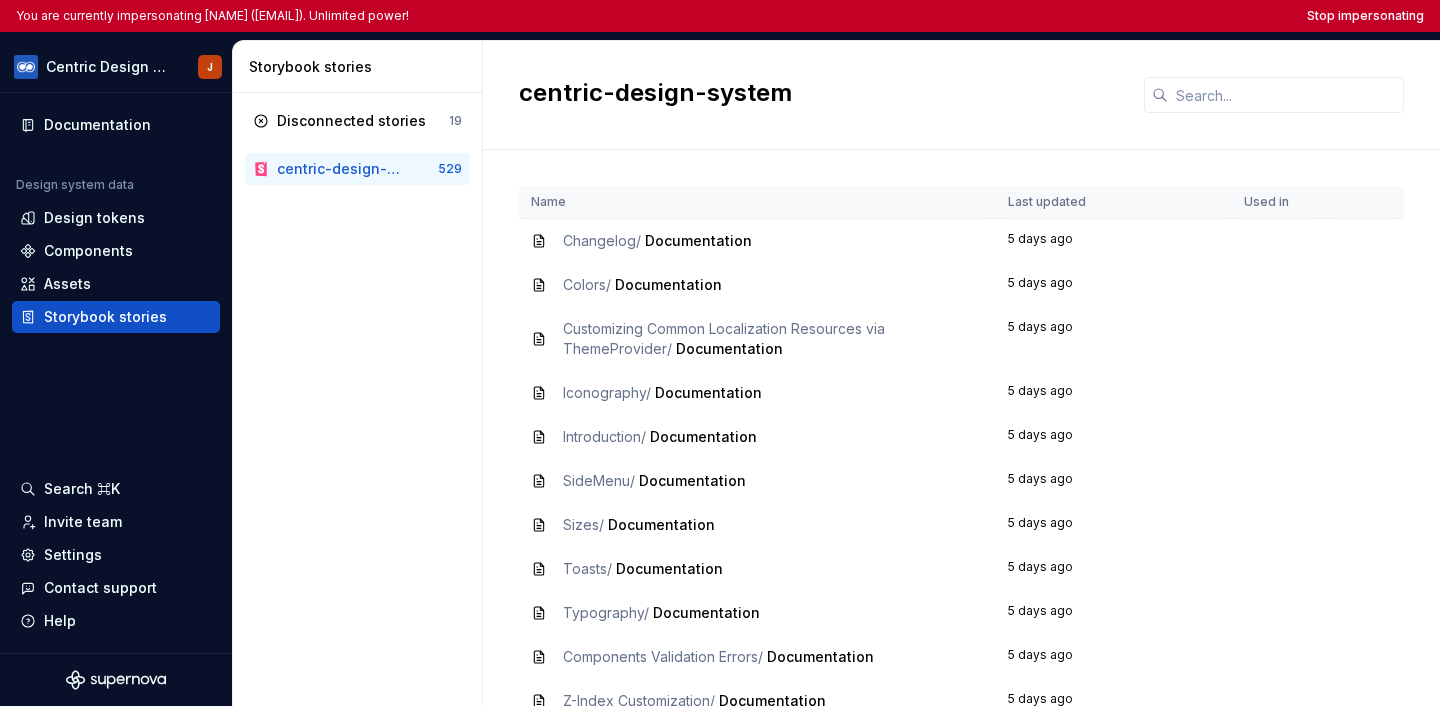 click on "Changelog  /   Documentation" at bounding box center (757, 241) 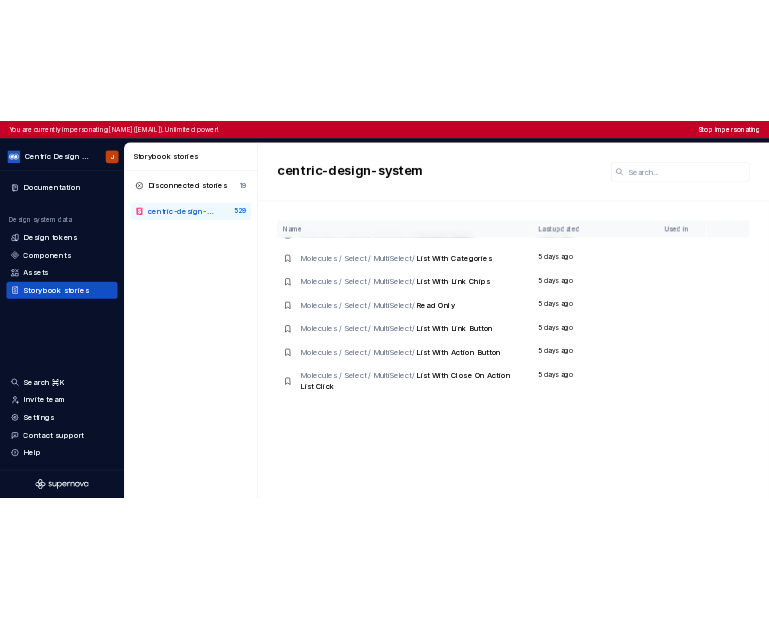 scroll, scrollTop: 14919, scrollLeft: 0, axis: vertical 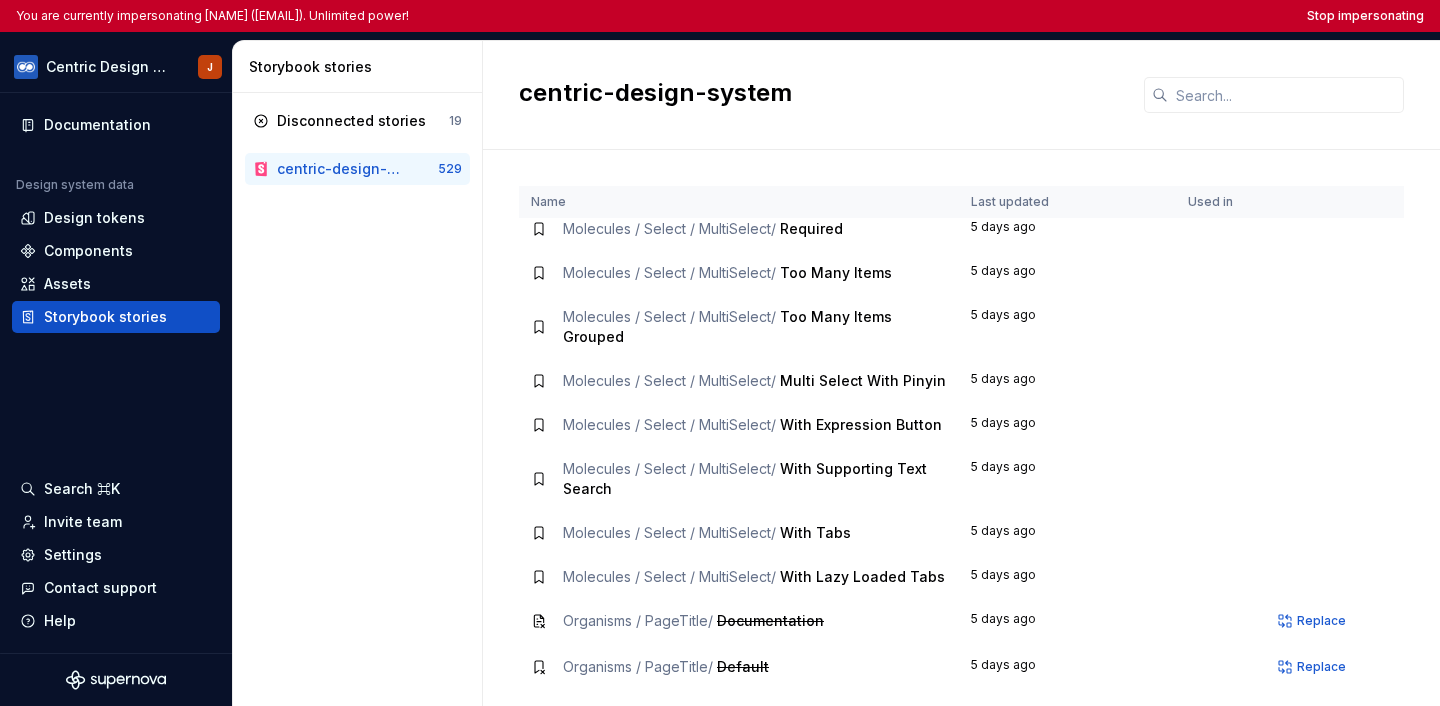 click on "centric-design-system" at bounding box center (357, 169) 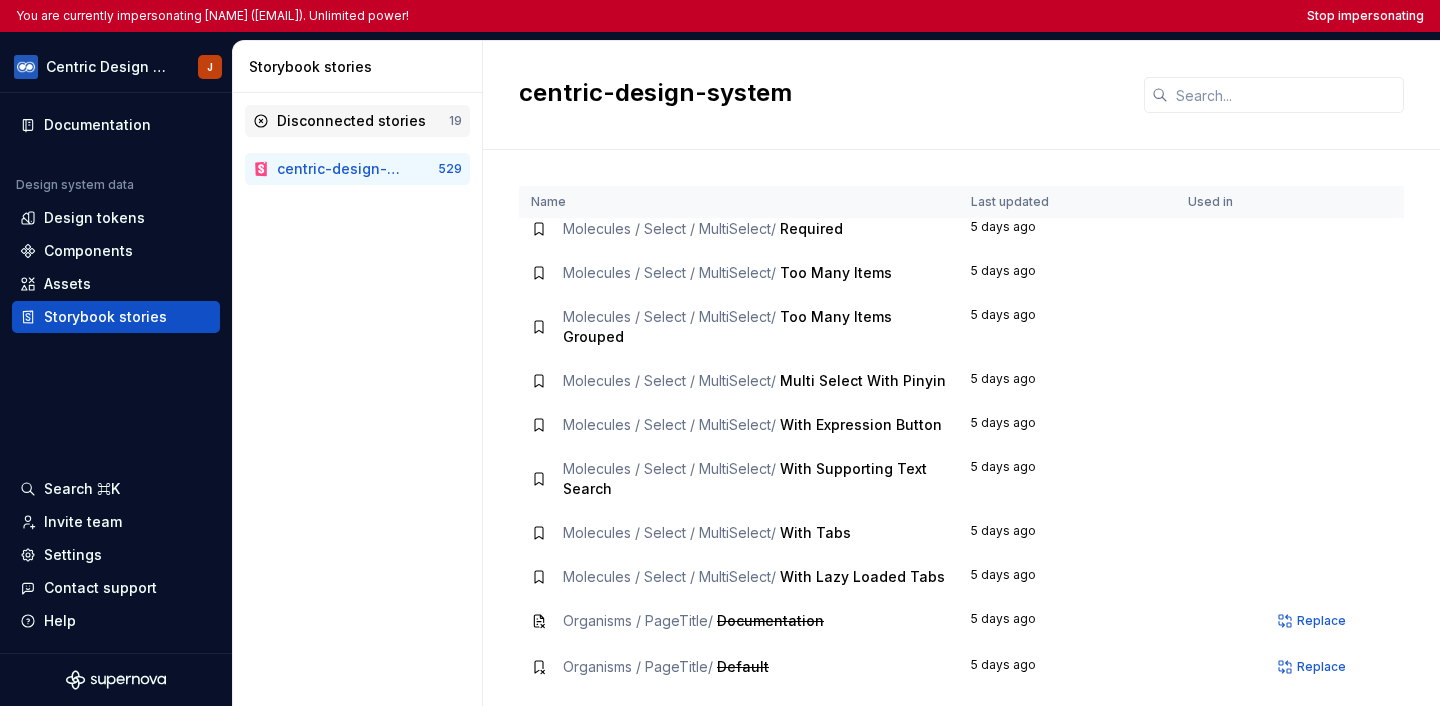 click on "Disconnected stories" at bounding box center [351, 121] 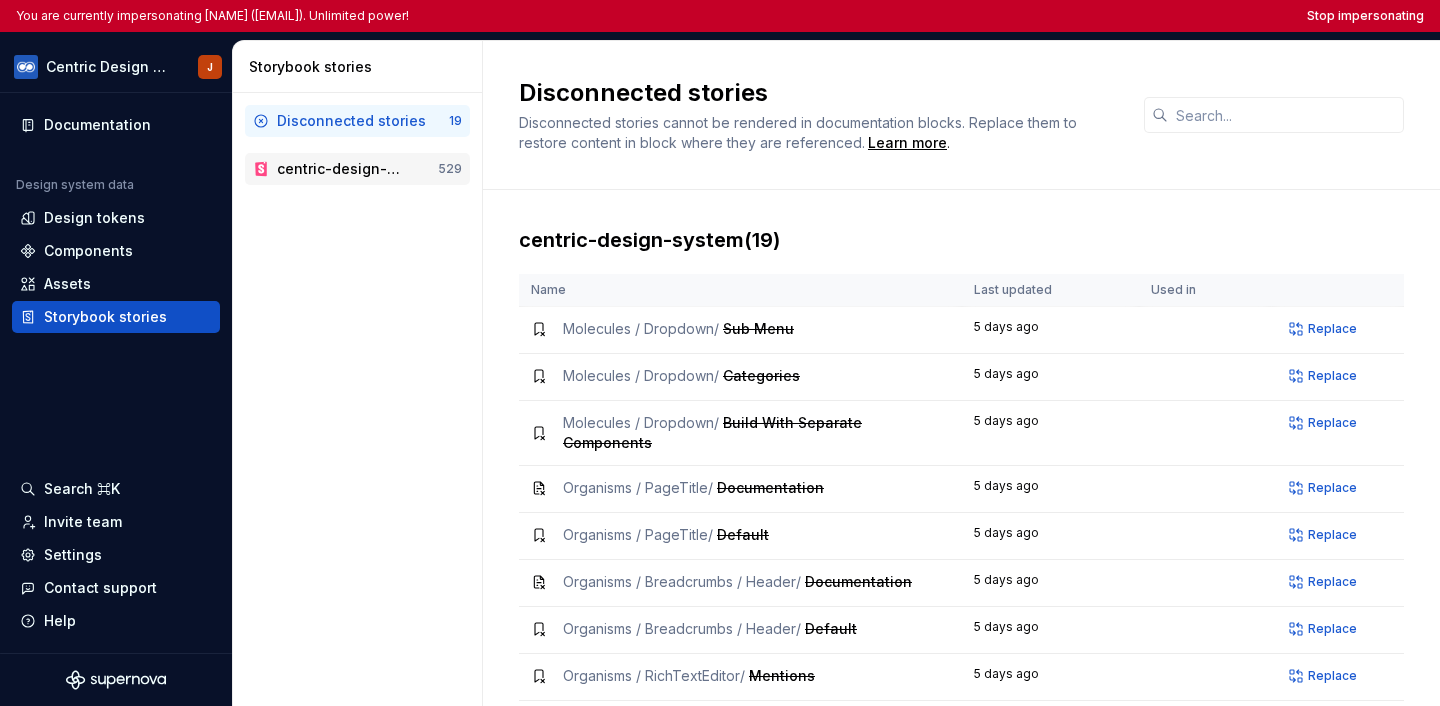 click on "centric-design-system" at bounding box center (341, 169) 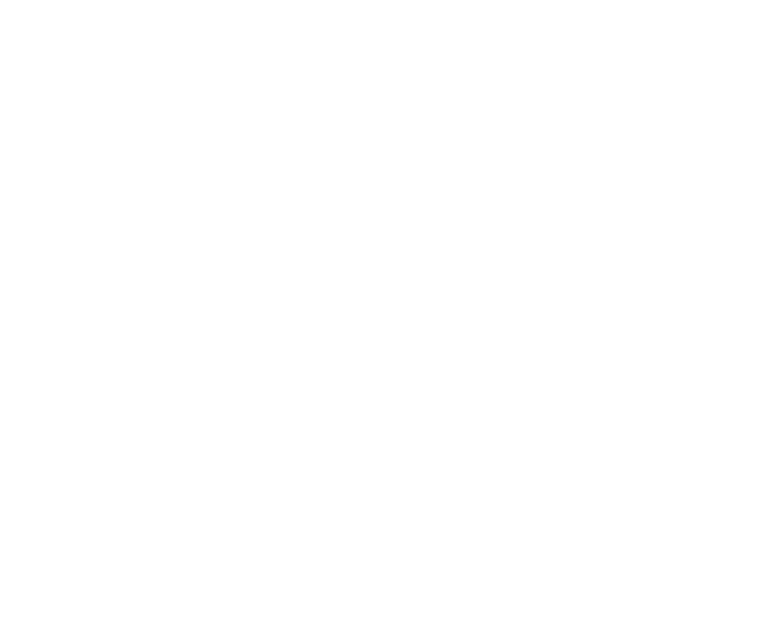 scroll, scrollTop: 0, scrollLeft: 0, axis: both 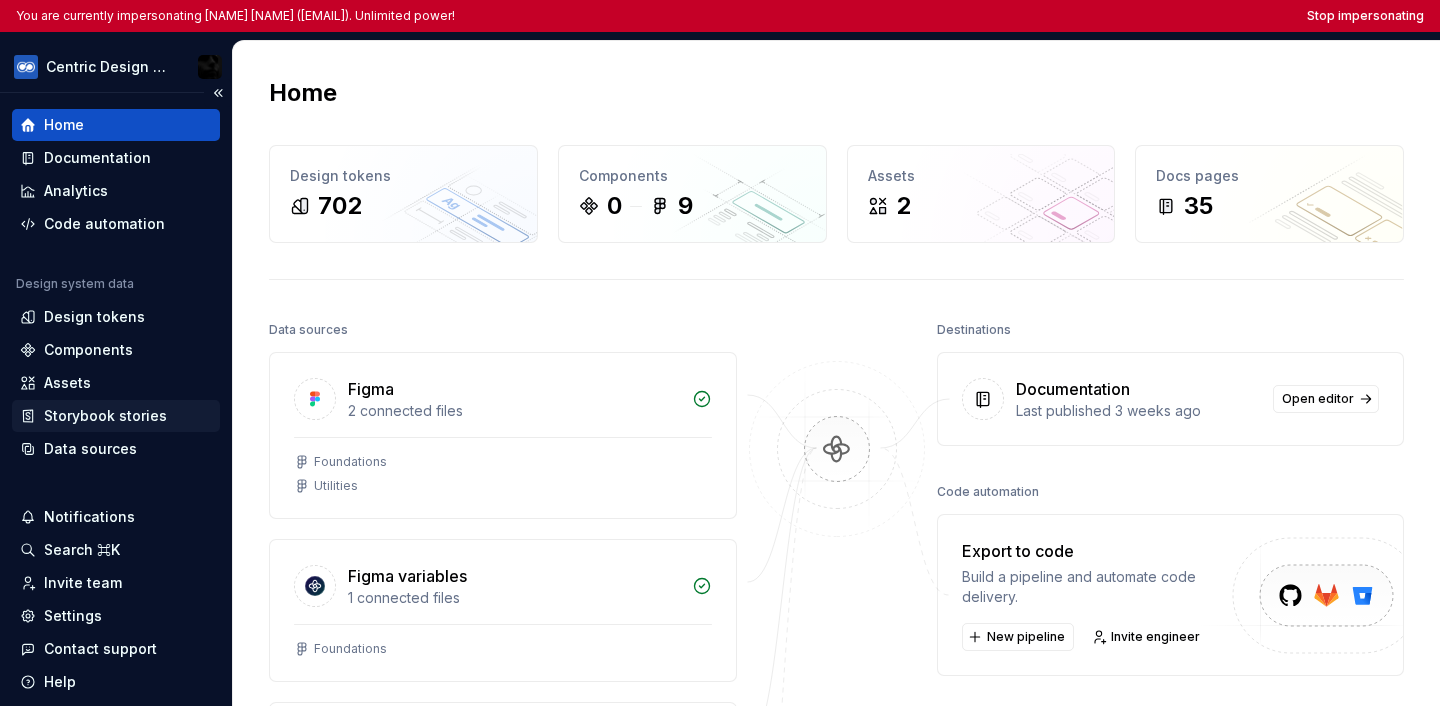 click on "Storybook stories" at bounding box center [105, 416] 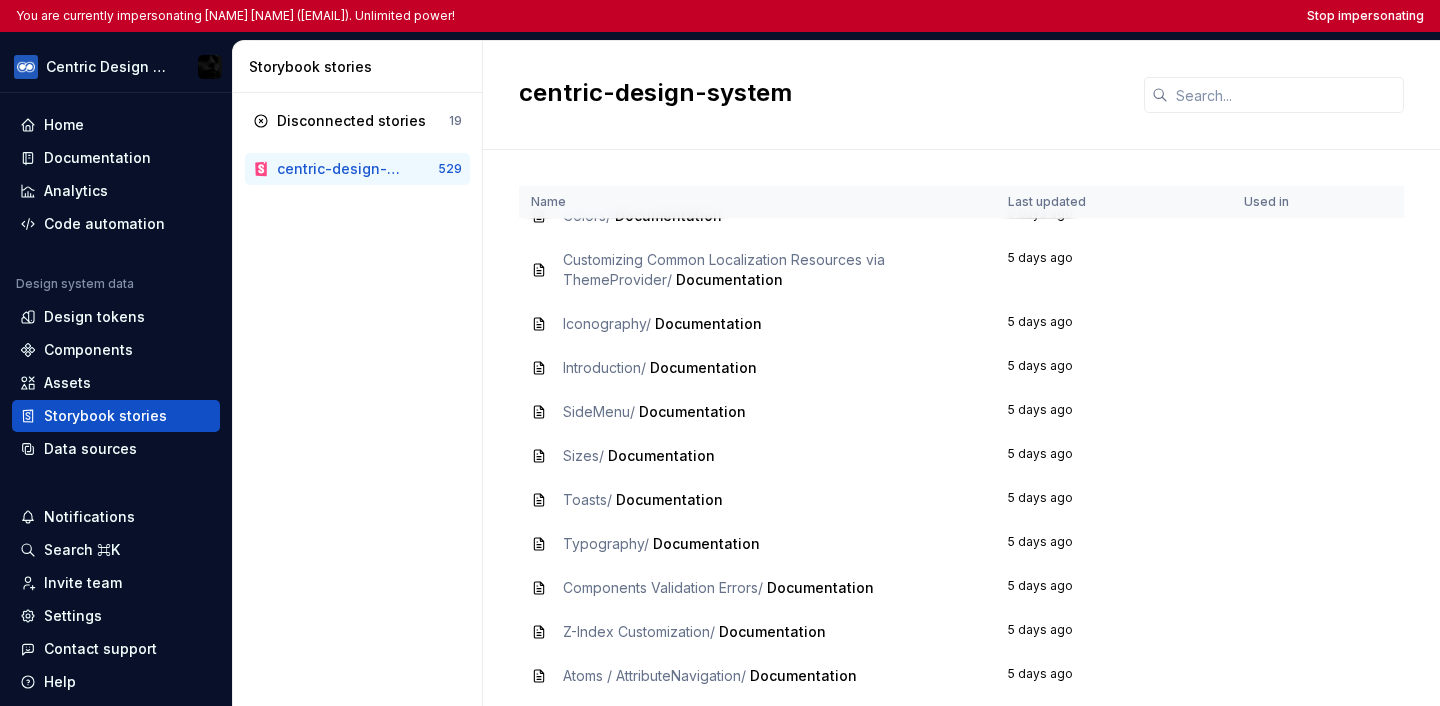 scroll, scrollTop: 71, scrollLeft: 0, axis: vertical 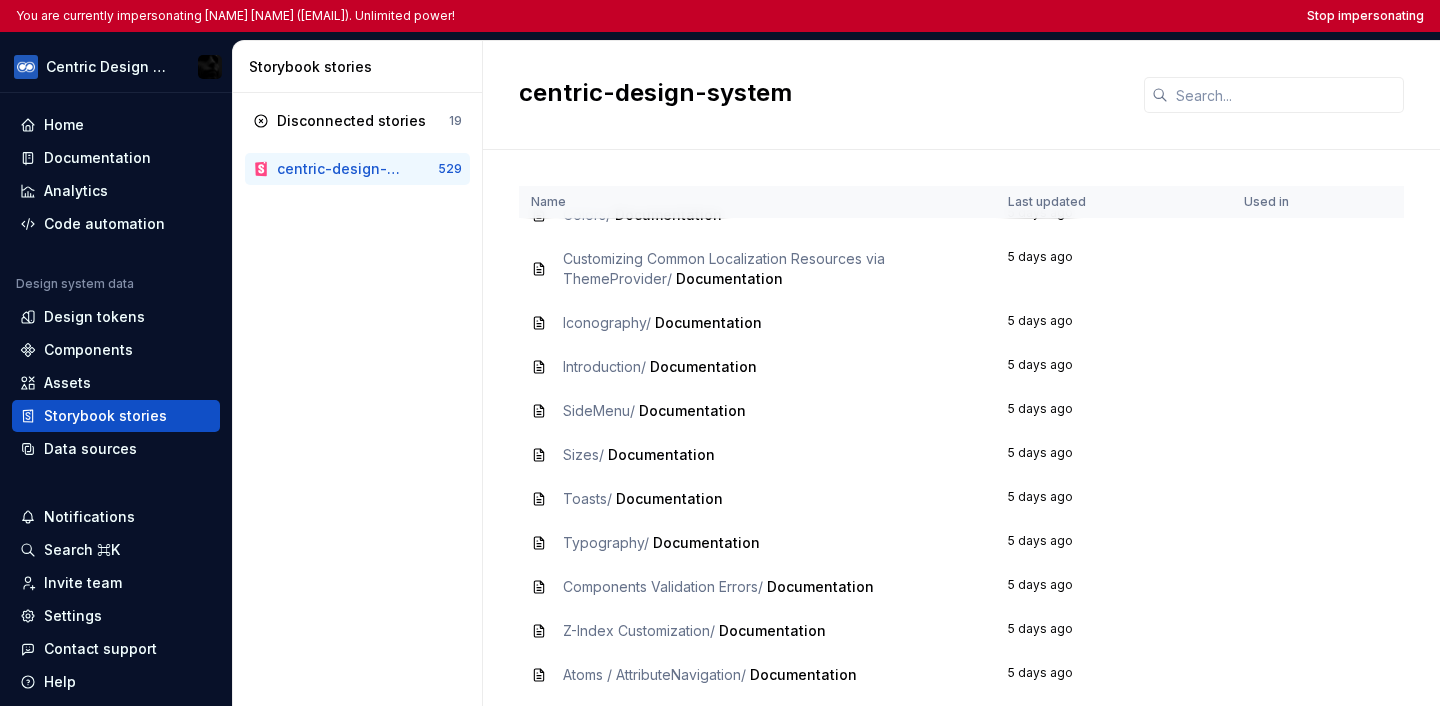 click on "Name Last updated Used in Colors  /   Documentation 5 days ago Customizing Common Localization Resources via ThemeProvider  /   Documentation 5 days ago Iconography  /   Documentation 5 days ago Introduction  /   Documentation 5 days ago SideMenu  /   Documentation 5 days ago Sizes  /   Documentation 5 days ago Toasts  /   Documentation 5 days ago Typography  /   Documentation 5 days ago Components Validation Errors  /   Documentation 5 days ago Z-Index Customization  /   Documentation 5 days ago Atoms / AttributeNavigation  /   Documentation 5 days ago Atoms / AttributeNavigation  /   Default 5 days ago Atoms / AttributeNavigation  /   As Child 5 days ago" at bounding box center [961, 12037] 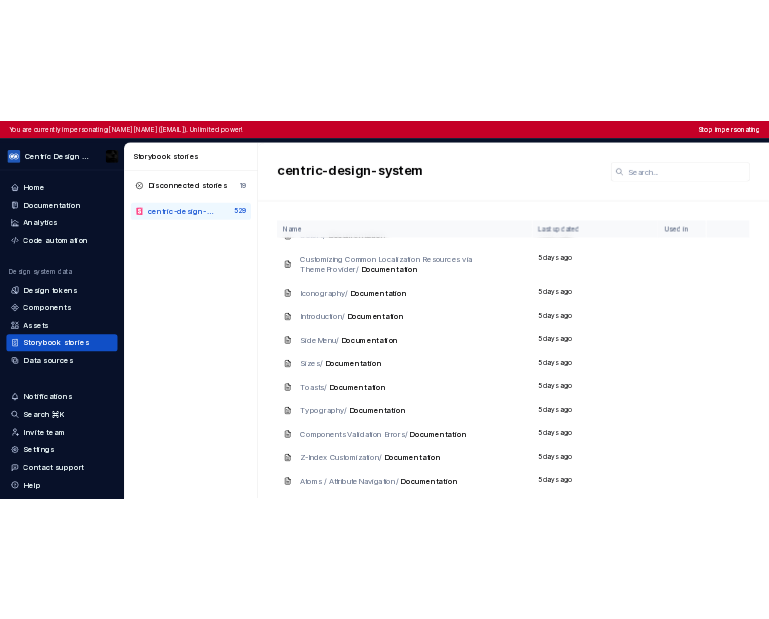scroll, scrollTop: 0, scrollLeft: 0, axis: both 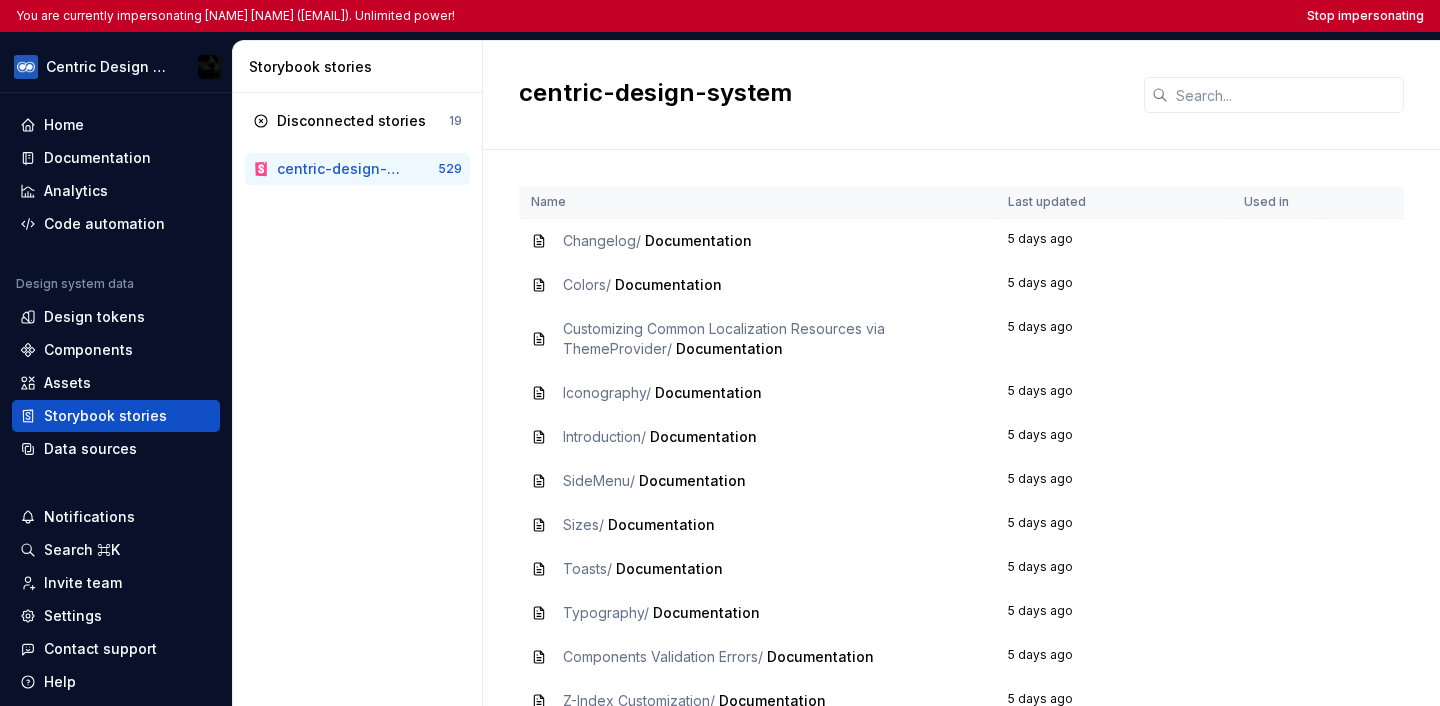 click on "Changelog  /   Documentation" at bounding box center [757, 241] 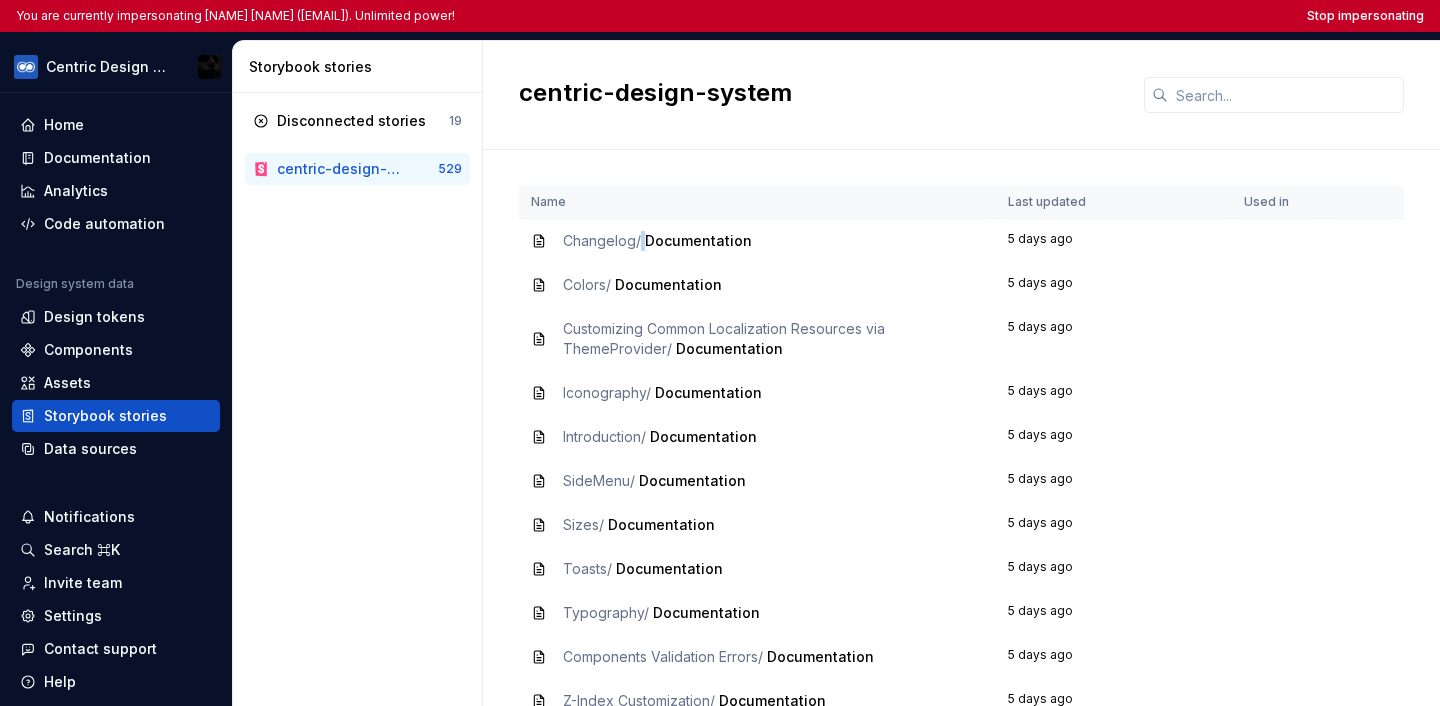 click on "Changelog  /   Documentation" at bounding box center [657, 241] 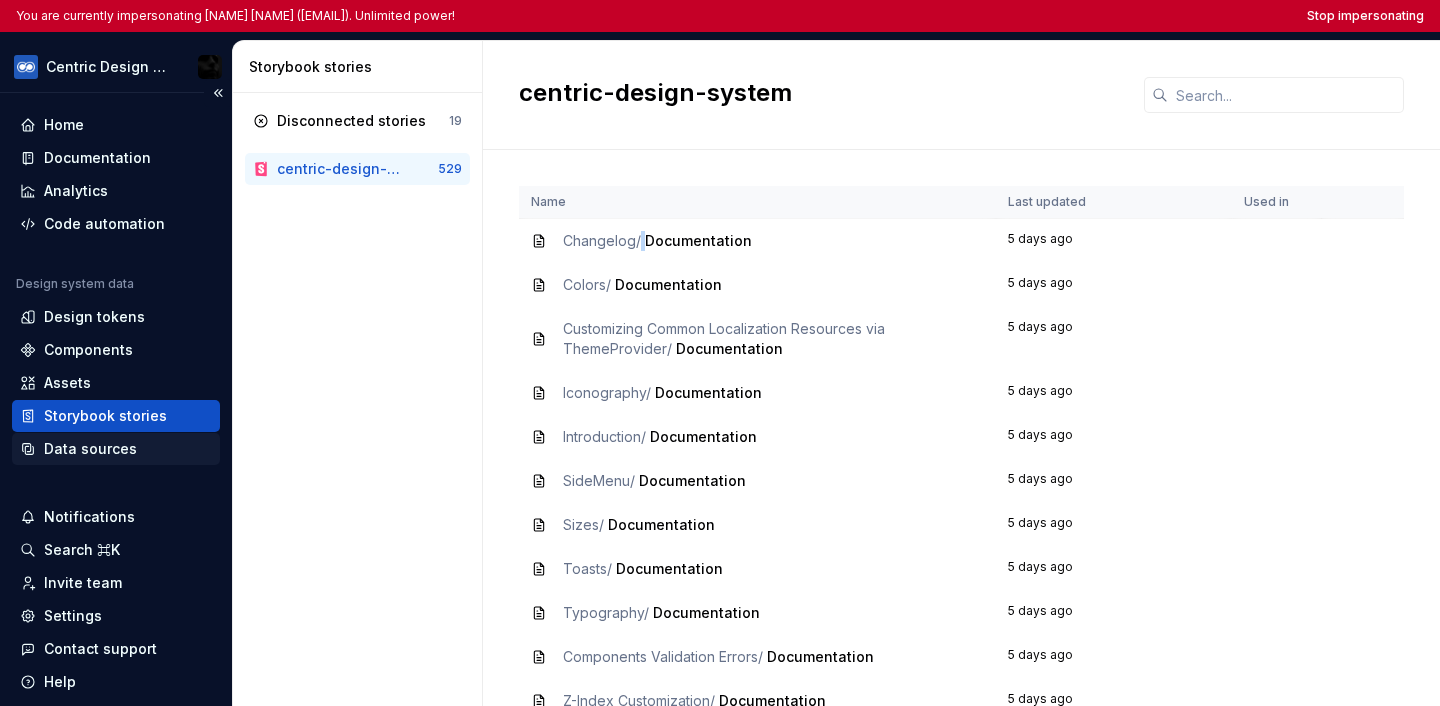 click on "Data sources" at bounding box center (116, 449) 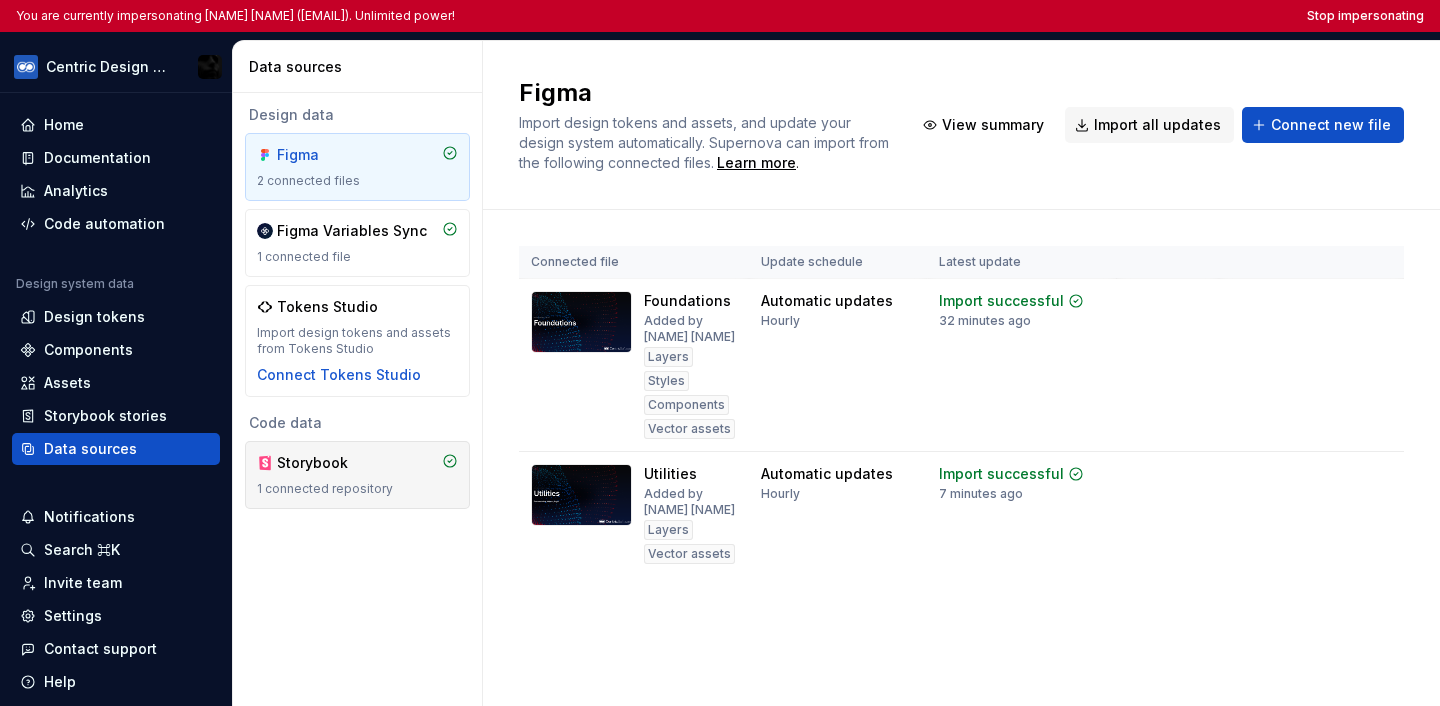 click on "Storybook 1 connected repository" at bounding box center [357, 475] 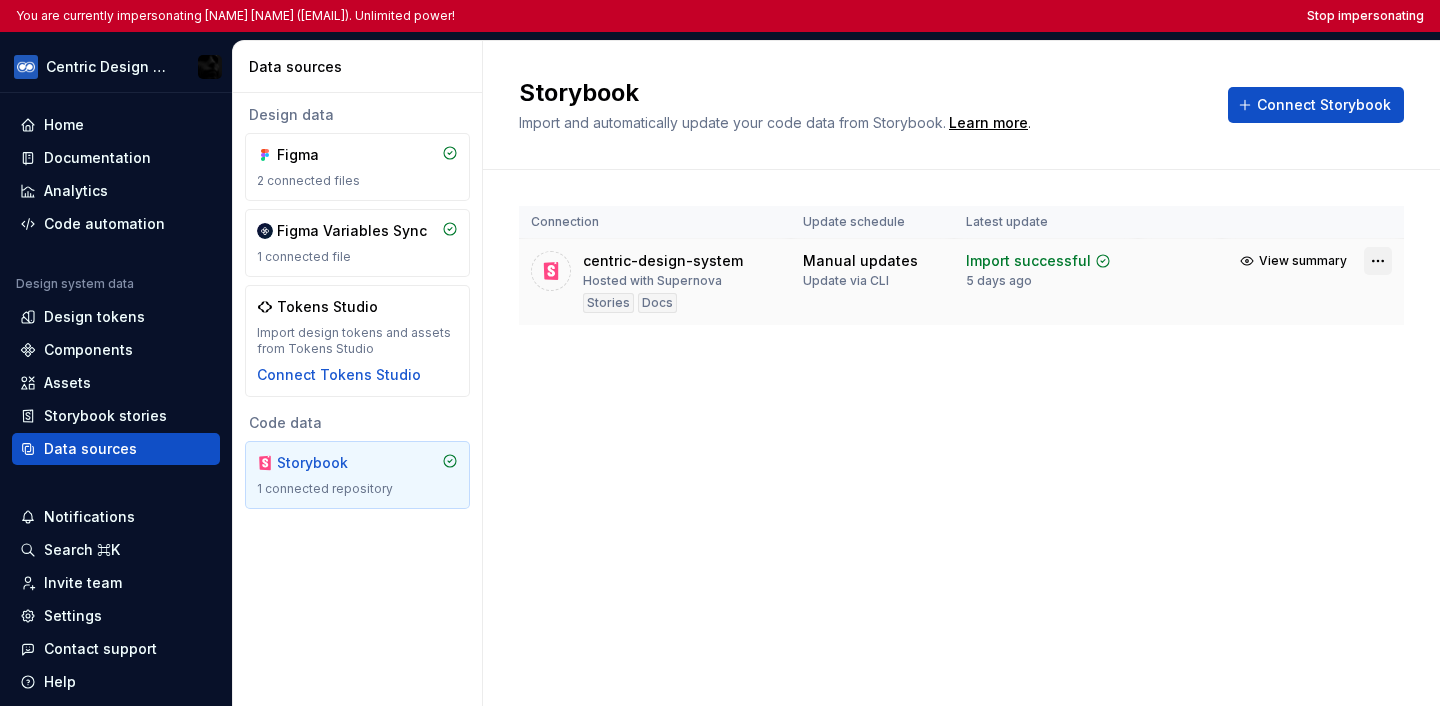 click on "You are currently impersonating Sean Sands (sean.sands@centricsoftware.com). Unlimited power! Stop impersonating Centric Design System Home Documentation Analytics Code automation Design system data Design tokens Components Assets Storybook stories Data sources Notifications Search ⌘K Invite team Settings Contact support Help Data sources Design data Figma 2 connected files Figma Variables Sync 1 connected file Tokens Studio Import design tokens and assets from Tokens Studio Connect Tokens Studio Code data Storybook 1 connected repository Storybook Import and automatically update your code data from Storybook.   Learn more . Connect Storybook Connection Update schedule Latest update centric-design-system Hosted with Supernova Stories Docs  Manual updates Update via CLI Import successful 5 days ago View summary" at bounding box center [720, 353] 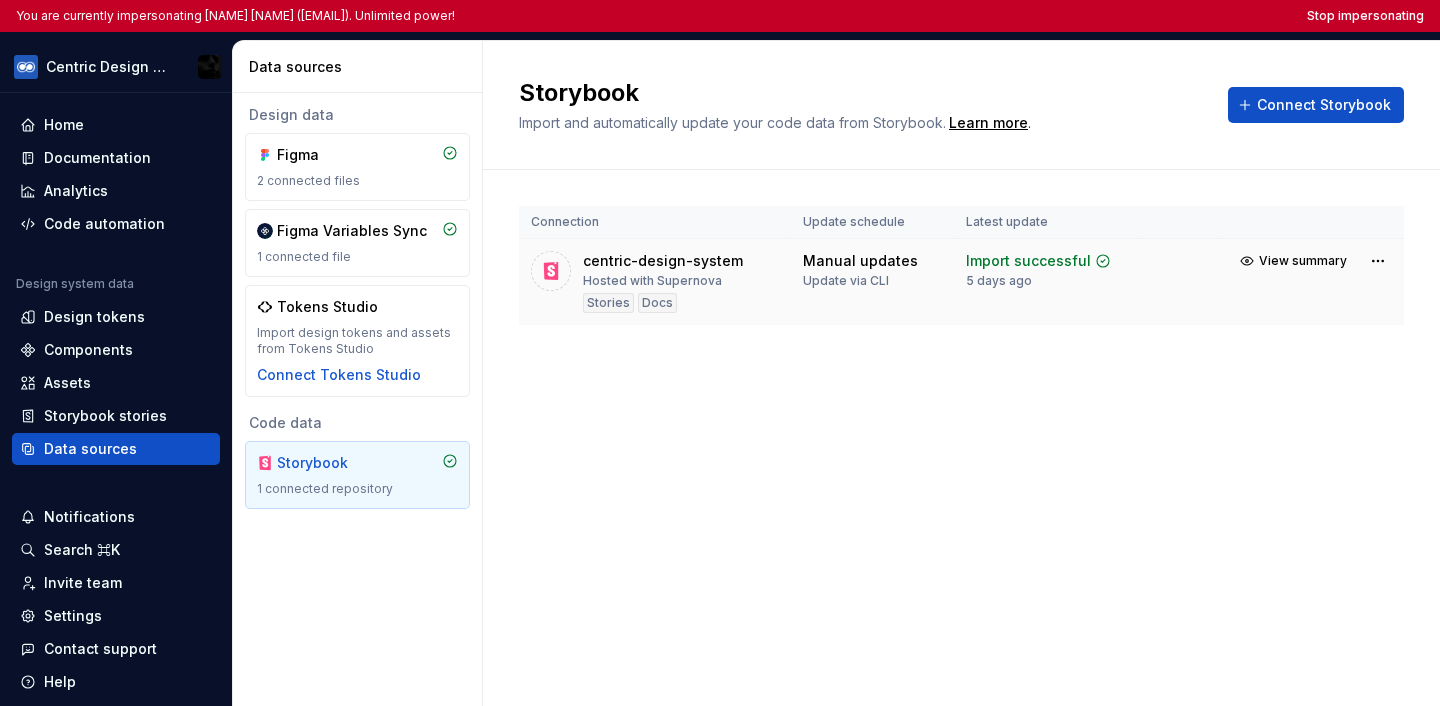 type 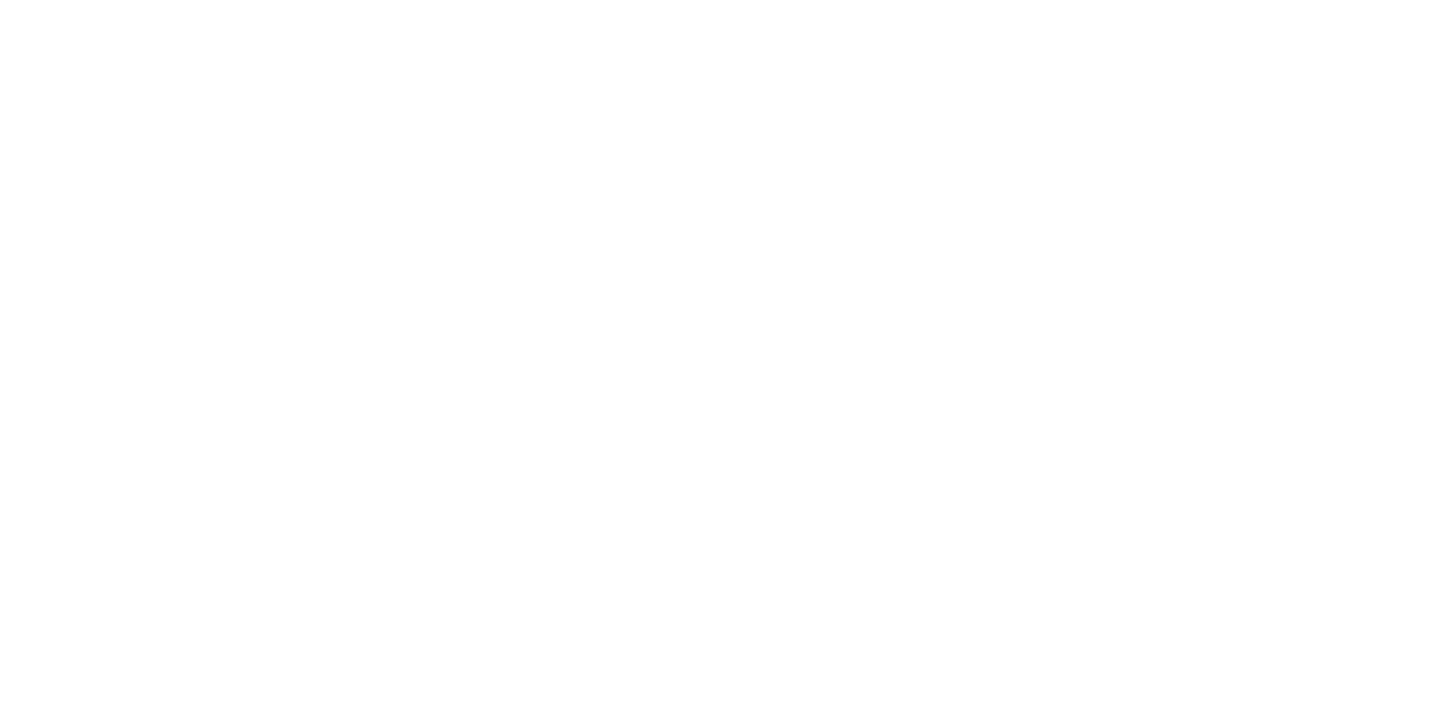 scroll, scrollTop: 0, scrollLeft: 0, axis: both 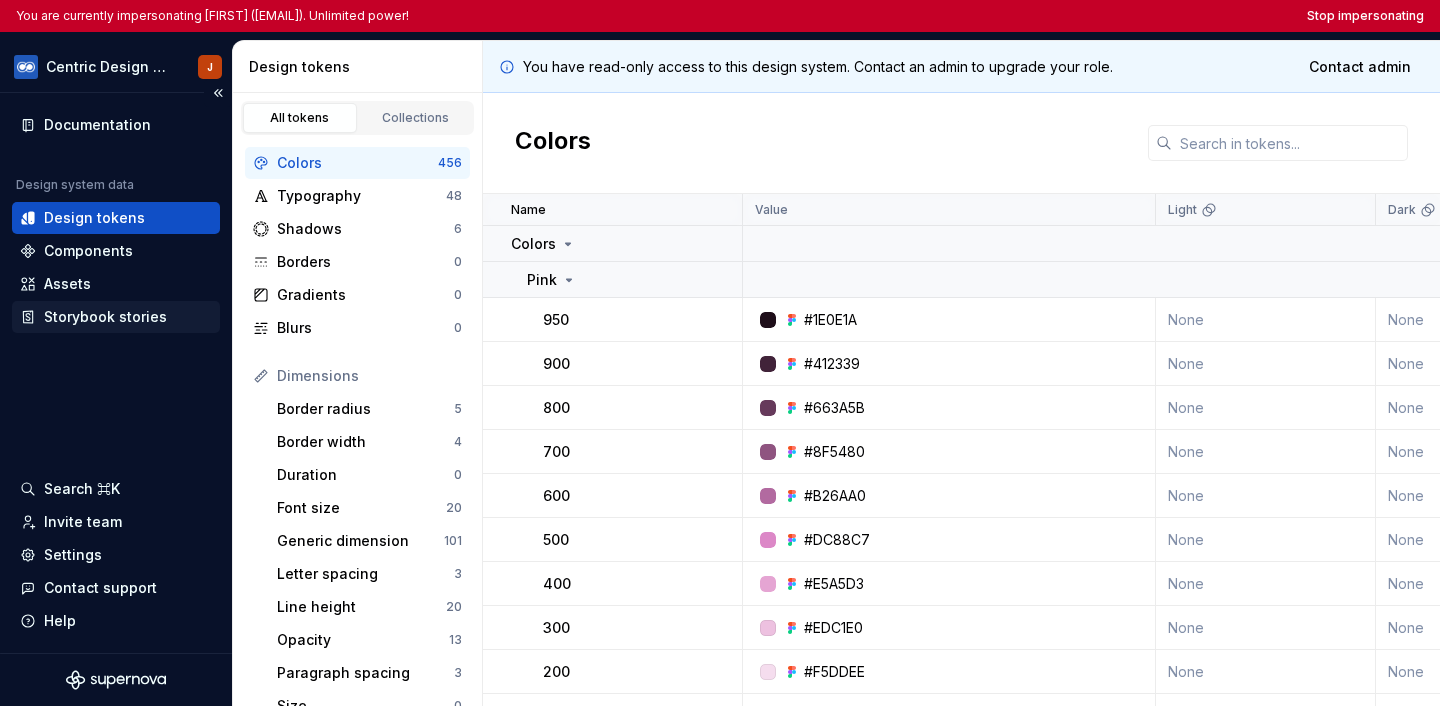click on "Storybook stories" at bounding box center (105, 317) 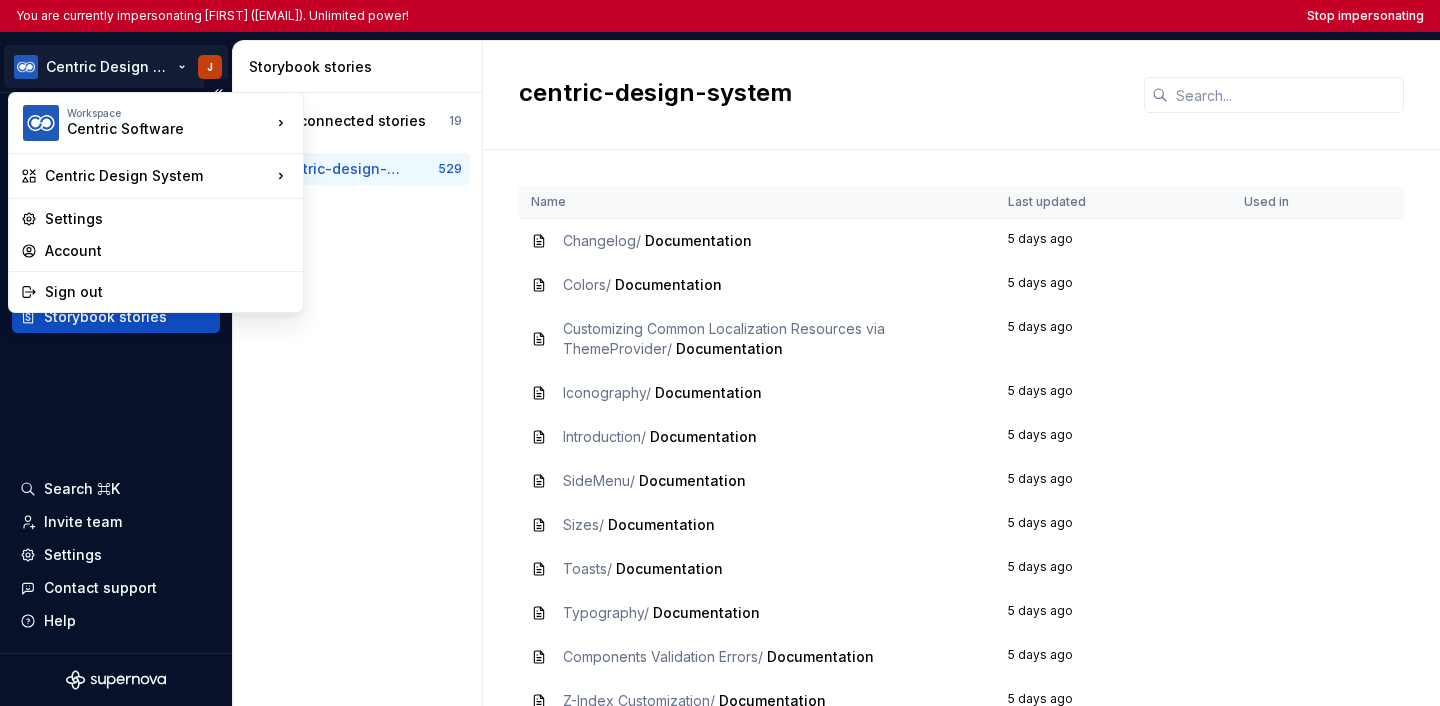 click on "You are currently impersonating [FIRST] ([EMAIL]). Unlimited power! Stop impersonating Centric Design System J Documentation Design system data Design tokens Components Assets Storybook stories Search ⌘K Invite team Settings Contact support Help Storybook stories Disconnected stories 19 centric-design-system 529 centric-design-system Name Last updated Used in Changelog  /   Documentation 5 days ago Colors  /   Documentation 5 days ago Customizing Common Localization Resources via ThemeProvider  /   Documentation 5 days ago Iconography  /   Documentation 5 days ago Introduction  /   Documentation 5 days ago SideMenu  /   Documentation 5 days ago Sizes  /   Documentation 5 days ago Toasts  /   Documentation 5 days ago Typography  /   Documentation 5 days ago Components Validation Errors  /   Documentation 5 days ago Z-Index Customization  /   Documentation 5 days ago Atoms / AttributeNavigation  /   Documentation 5 days ago Workspace Centric Software Centric Design System Settings Account" at bounding box center (720, 353) 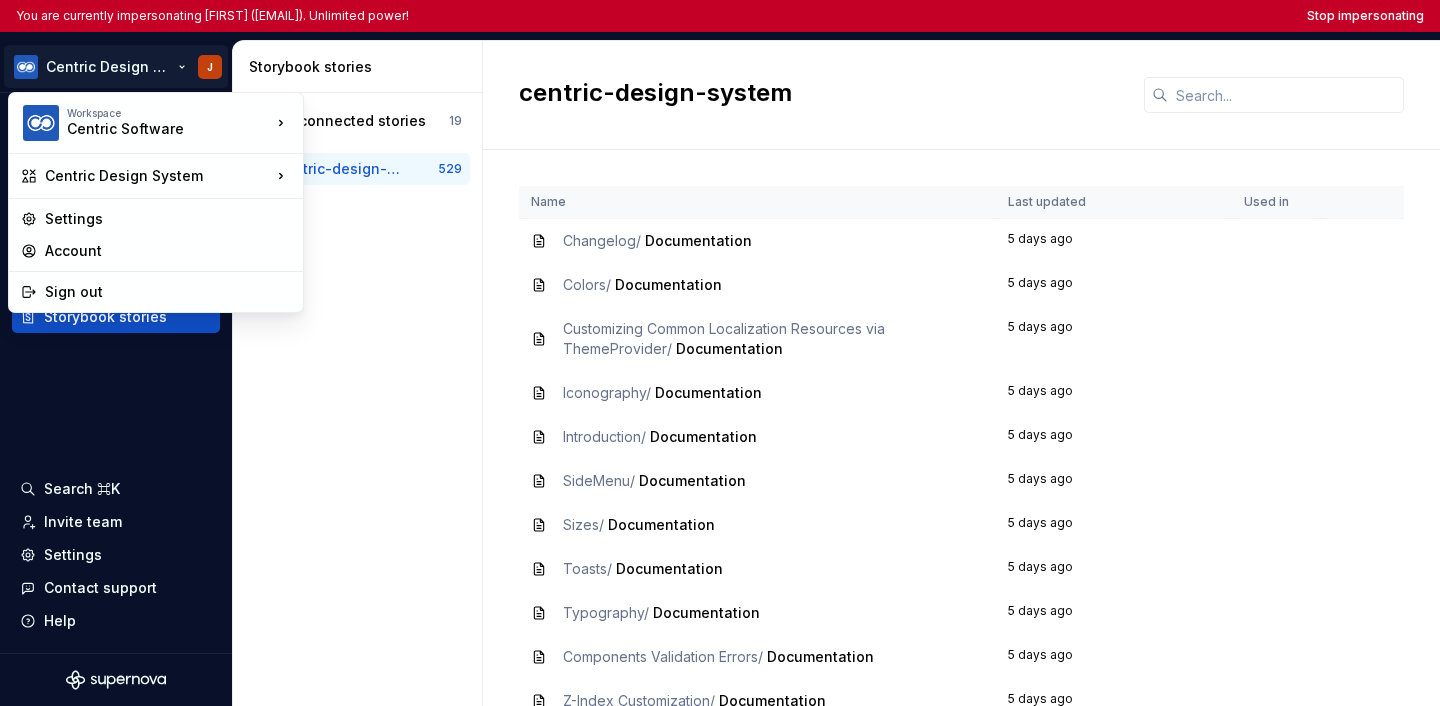 click on "You are currently impersonating Jabili (jkaza@centricsoftware.com). Unlimited power! Stop impersonating Centric Design System J Documentation Design system data Design tokens Components Assets Storybook stories Search ⌘K Invite team Settings Contact support Help Storybook stories Disconnected stories 19 centric-design-system 529 centric-design-system Name Last updated Used in Changelog  /   Documentation 5 days ago Colors  /   Documentation 5 days ago Customizing Common Localization Resources via ThemeProvider  /   Documentation 5 days ago Iconography  /   Documentation 5 days ago Introduction  /   Documentation 5 days ago SideMenu  /   Documentation 5 days ago Sizes  /   Documentation 5 days ago Toasts  /   Documentation 5 days ago Typography  /   Documentation 5 days ago Components Validation Errors  /   Documentation 5 days ago Z-Index Customization  /   Documentation 5 days ago Atoms / AttributeNavigation  /   Documentation 5 days ago Workspace Centric Software Centric Design System Settings Account" at bounding box center [720, 353] 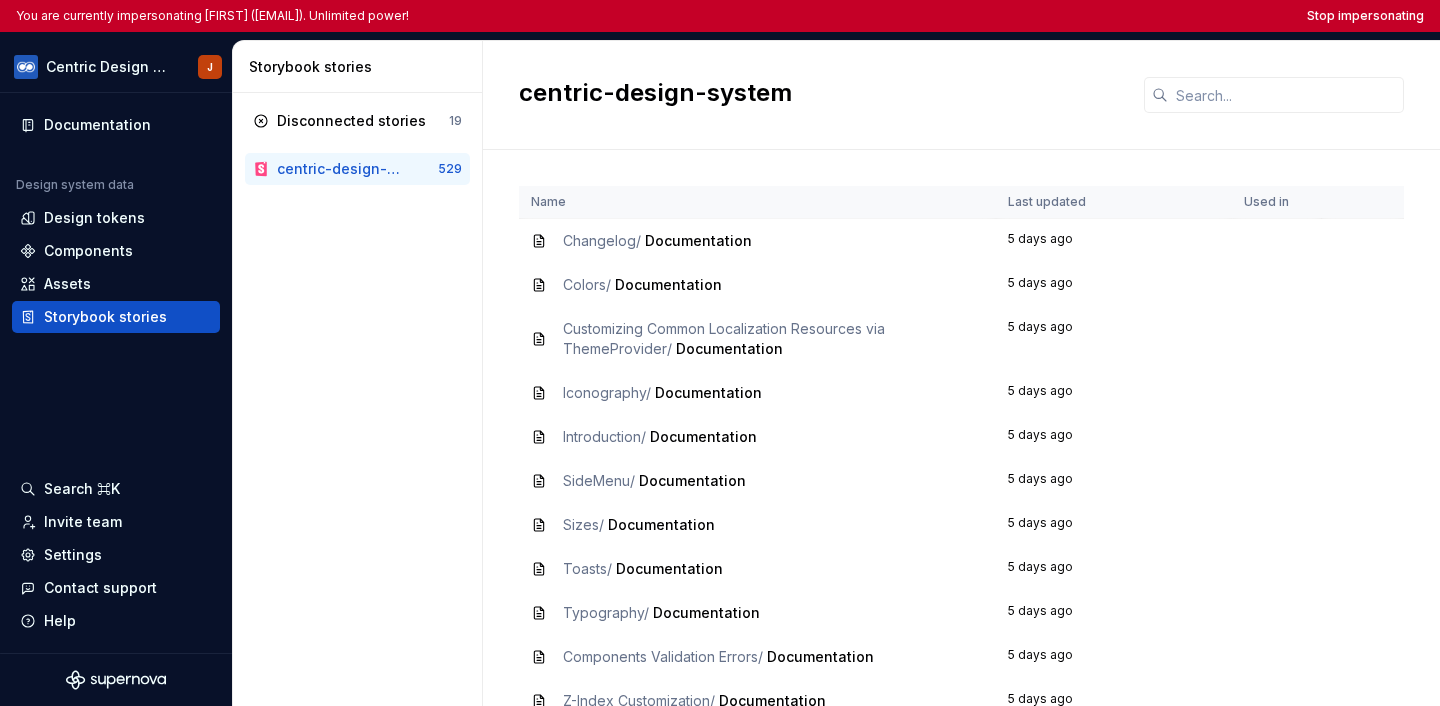 drag, startPoint x: 1368, startPoint y: 16, endPoint x: 1325, endPoint y: 35, distance: 47.010635 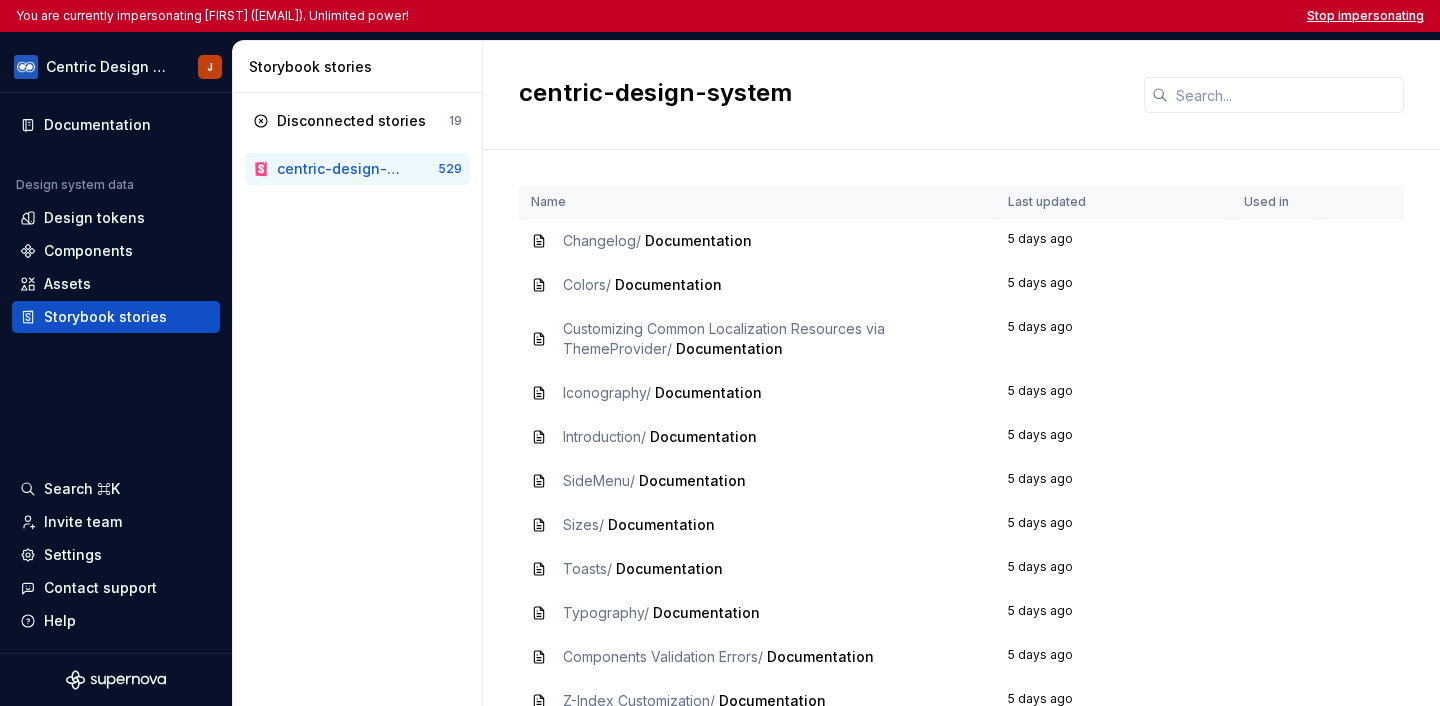 click on "Stop impersonating" at bounding box center [1365, 16] 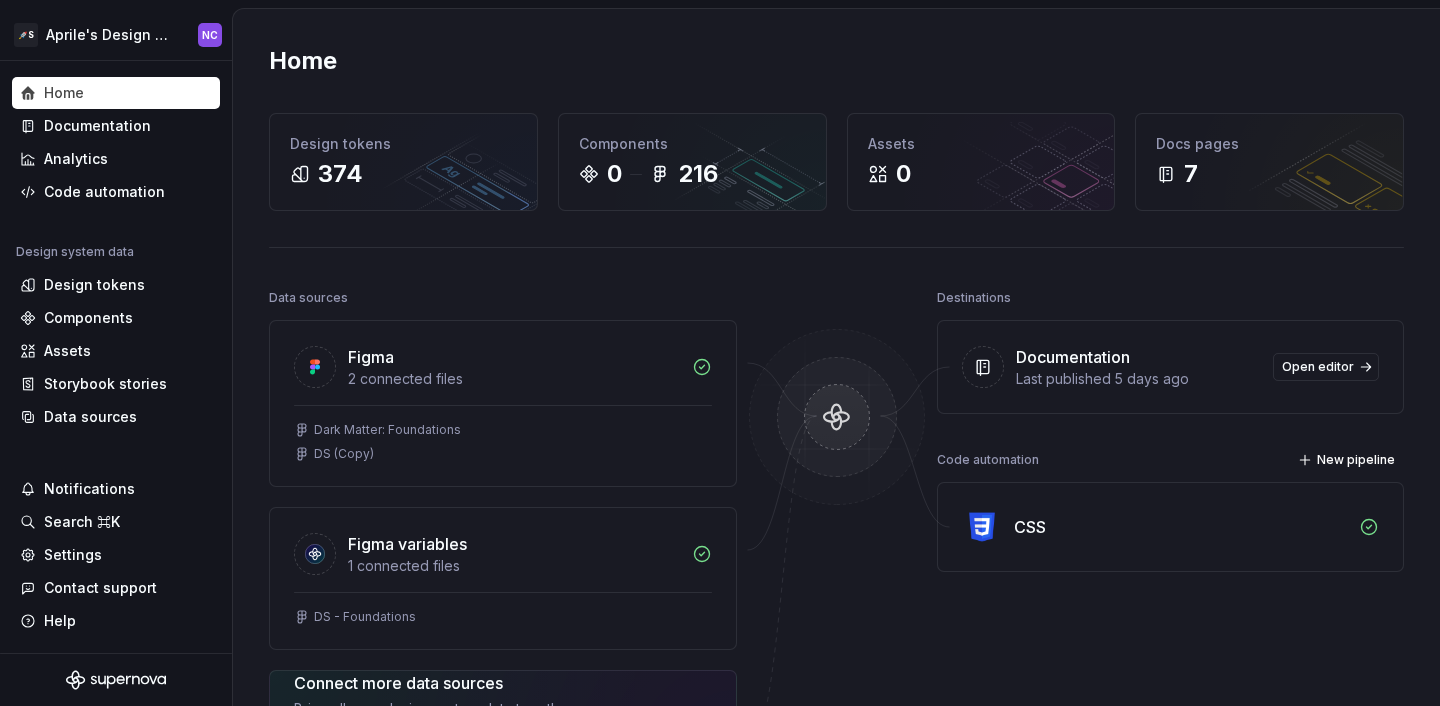 scroll, scrollTop: 0, scrollLeft: 0, axis: both 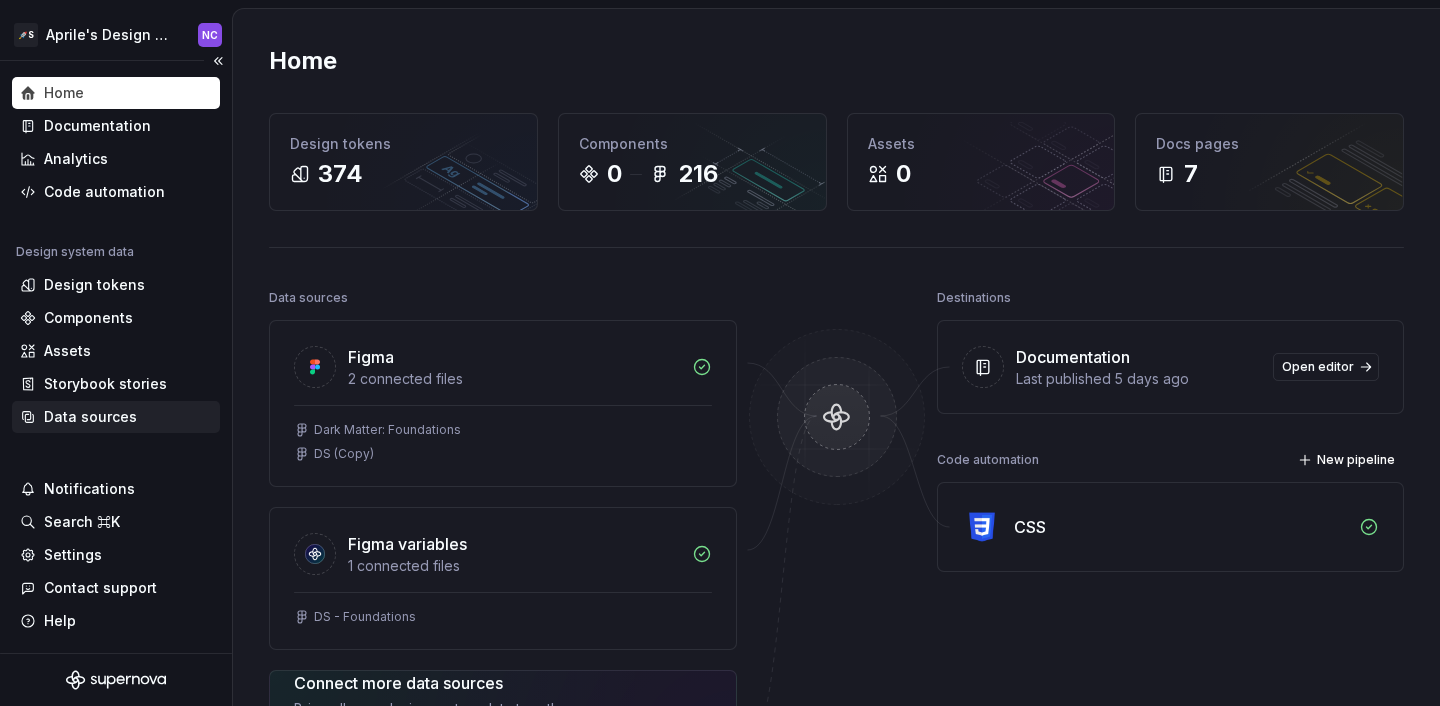 click on "Data sources" at bounding box center [90, 417] 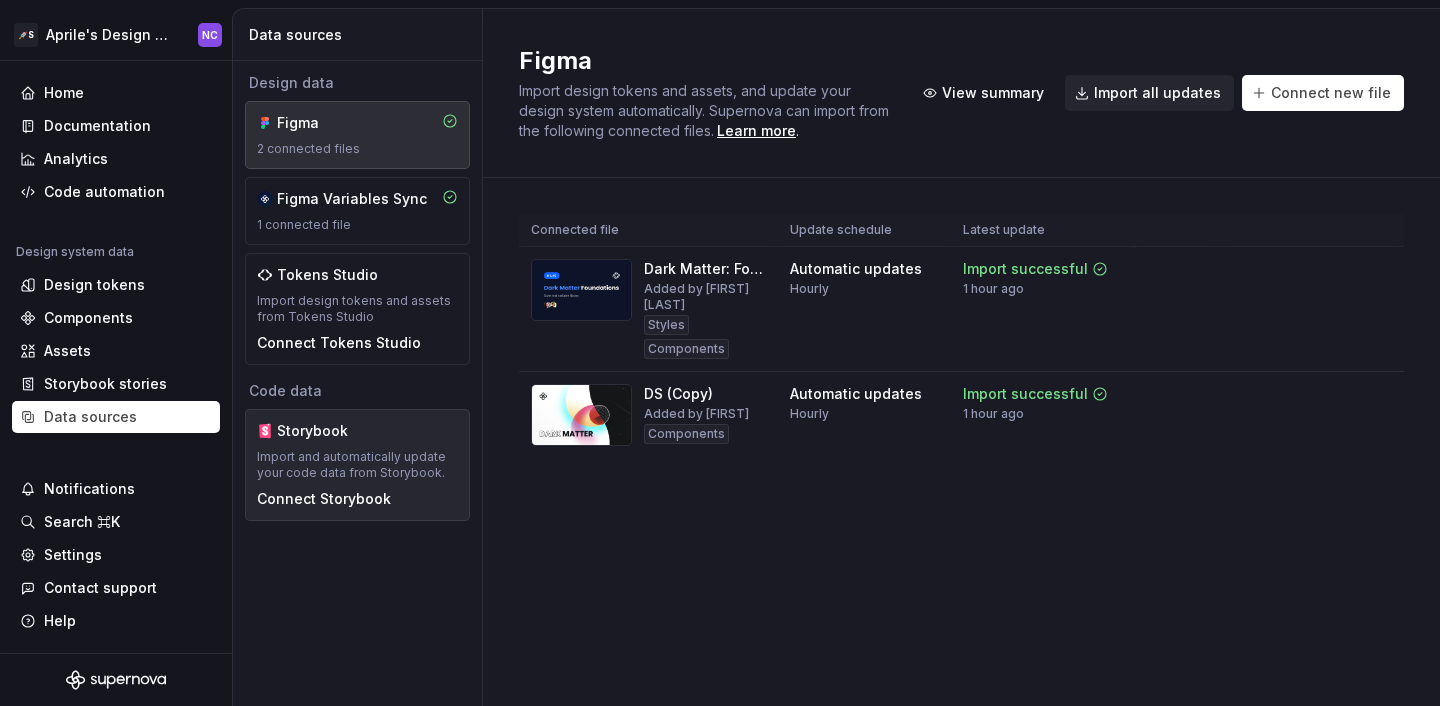 click on "Import and automatically update your code data from Storybook." at bounding box center [357, 465] 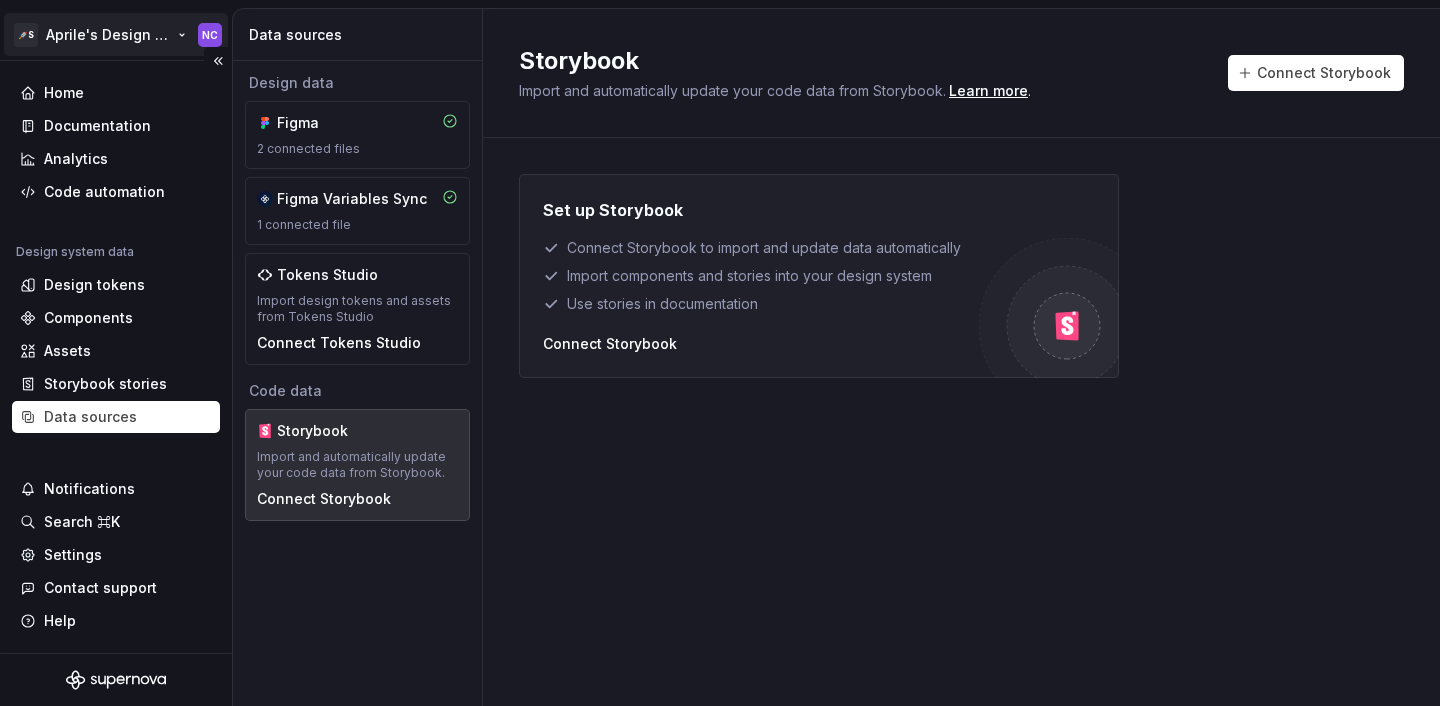 click on "🚀S [USERNAME]'s Design System NC Home Documentation Analytics Code automation Design system data Design tokens Components Assets Storybook stories Data sources Notifications Search ⌘K Settings Contact support Help Data sources Design data Figma 2 connected files Figma Variables Sync 1 connected file Tokens Studio Import design tokens and assets from Tokens Studio Connect Tokens Studio Code data Storybook Import and automatically update your code data from Storybook. Connect Storybook Storybook Import and automatically update your code data from Storybook.   Learn more . Connect Storybook Set up Storybook Connect Storybook to import and update data automatically Import components and stories into your design system Use stories in documentation Connect Storybook" at bounding box center (720, 353) 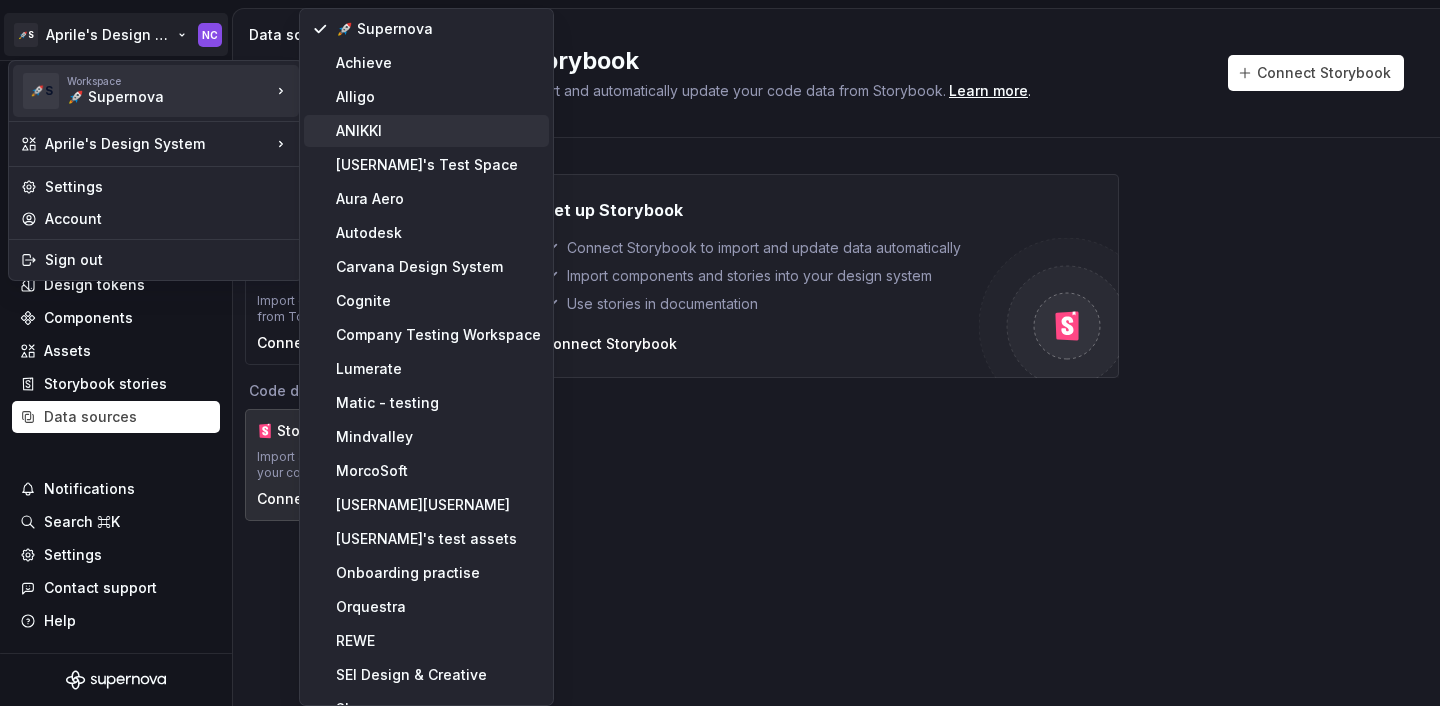 click on "ANIKKI" at bounding box center [438, 131] 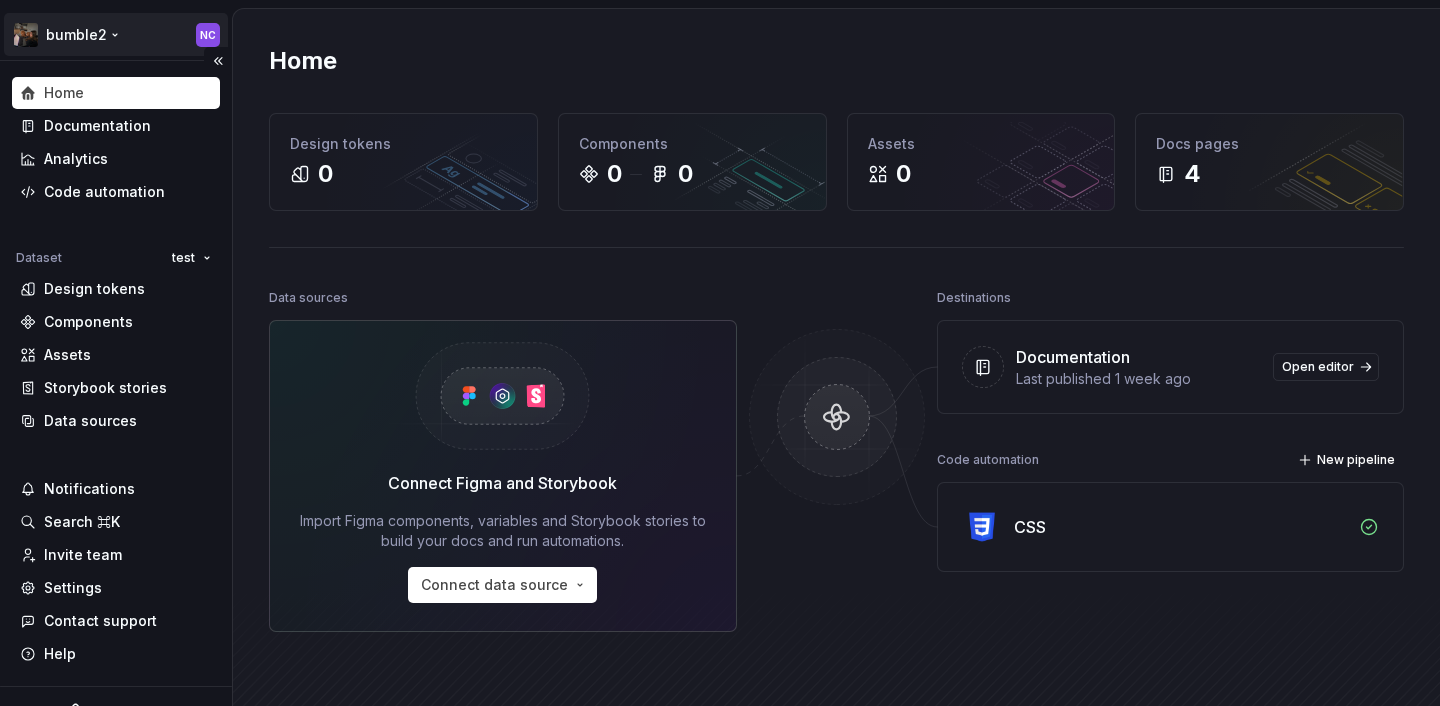 click on "bumble2 NC Home Documentation Analytics Code automation Dataset test Design tokens Components Assets Storybook stories Data sources Notifications Search ⌘K Invite team Settings Contact support Help Home Design tokens 0 Components 0 0 Assets 0 Docs pages 4 Data sources Connect Figma and Storybook Import Figma components, variables and Storybook stories to build your docs and run automations. Connect data source Destinations Documentation Last published 1 week ago Open editor Code automation New pipeline CSS Product documentation Learn how to build, manage and maintain design systems in smarter ways. Developer documentation Start delivering your design choices to your codebases right away. Join our Slack community Connect and learn with other design system practitioners." at bounding box center [720, 353] 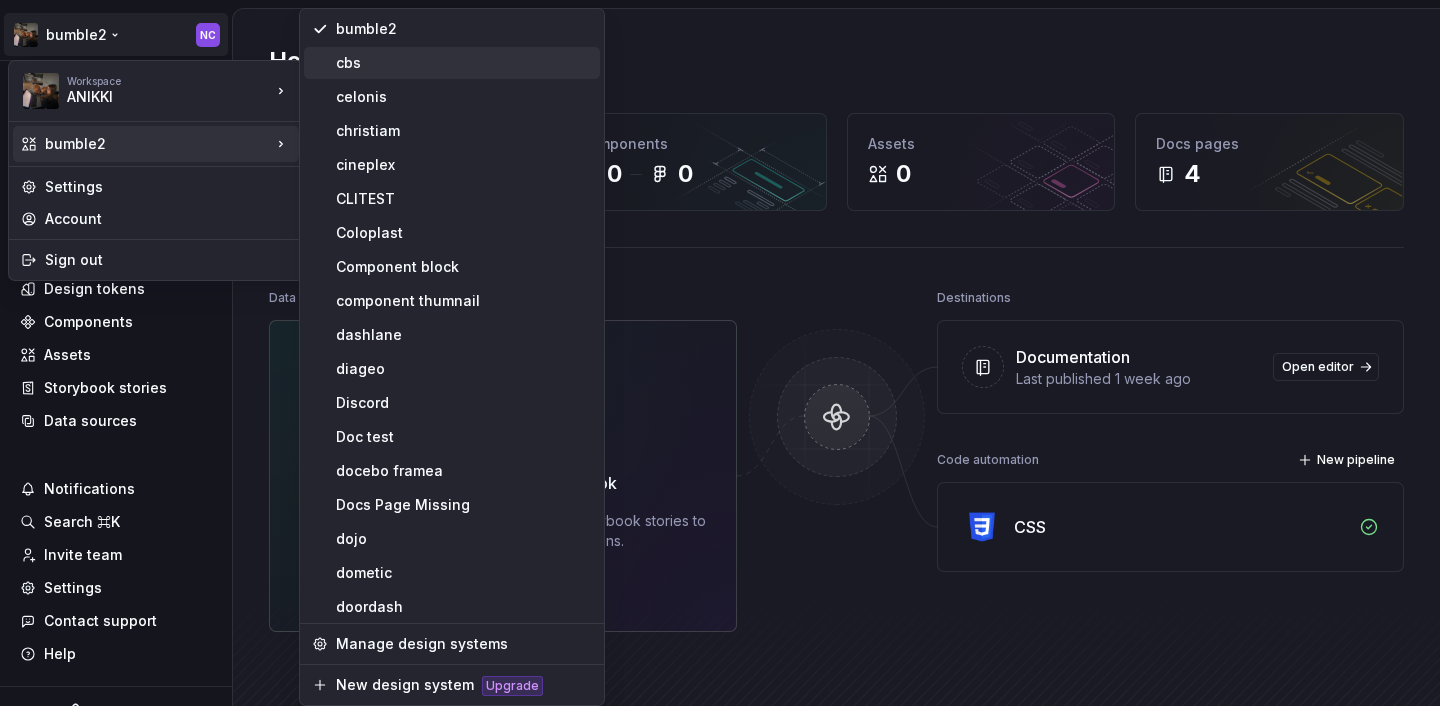 click on "cbs" at bounding box center (464, 63) 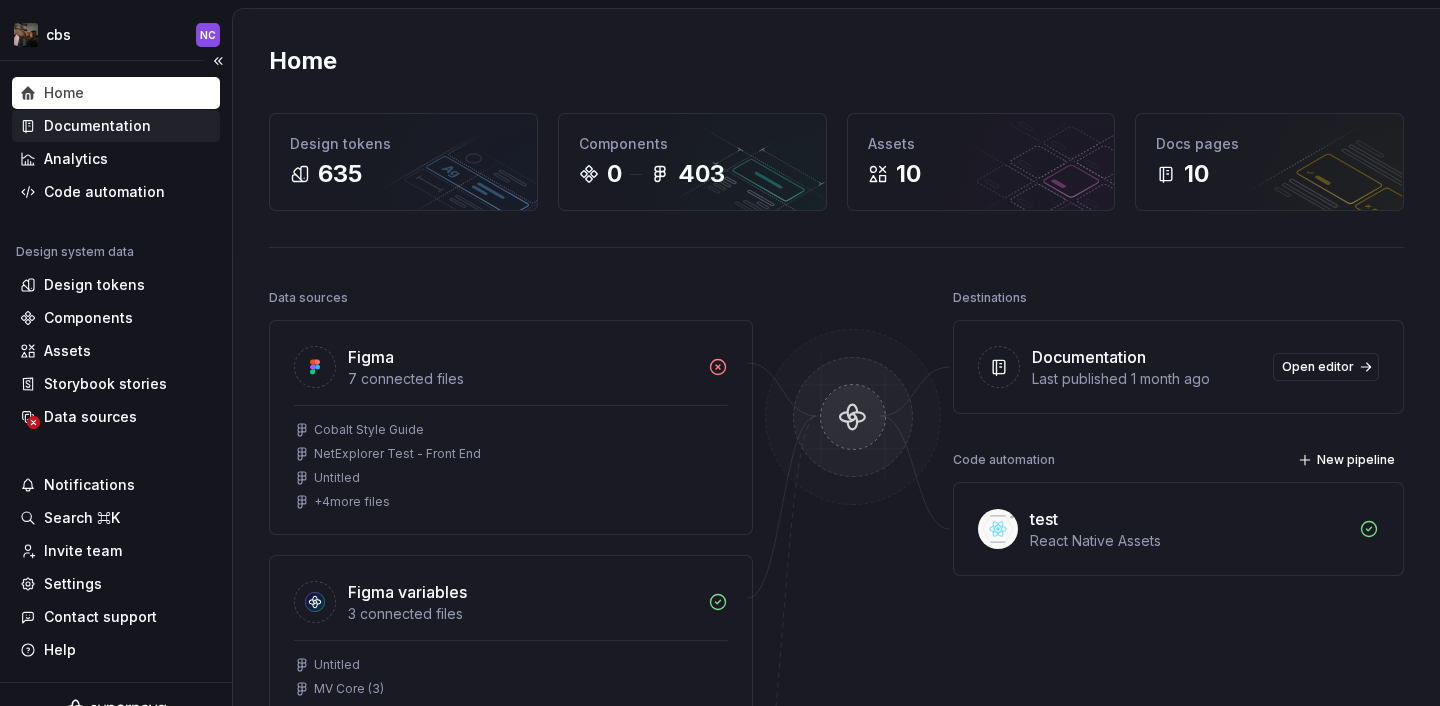 click on "Documentation" at bounding box center [97, 126] 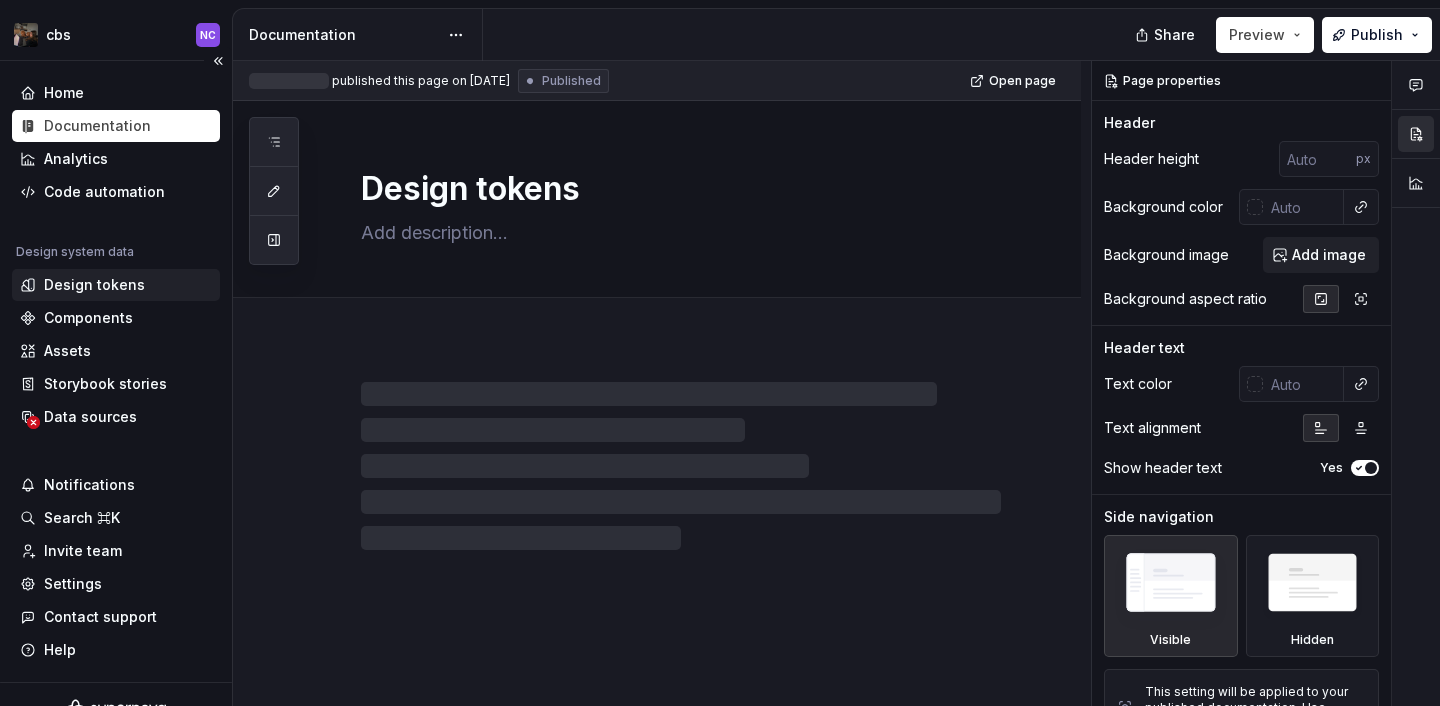 type on "*" 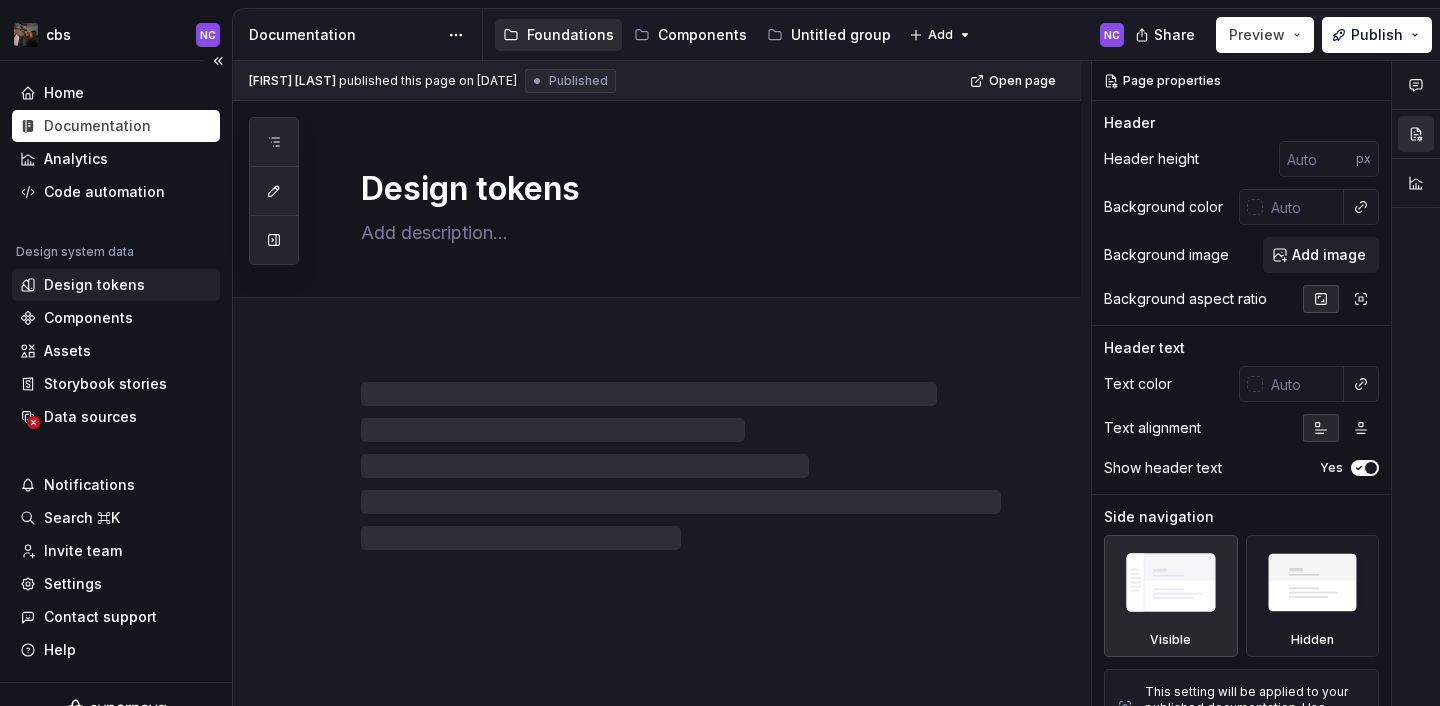 click on "Design tokens" at bounding box center (94, 285) 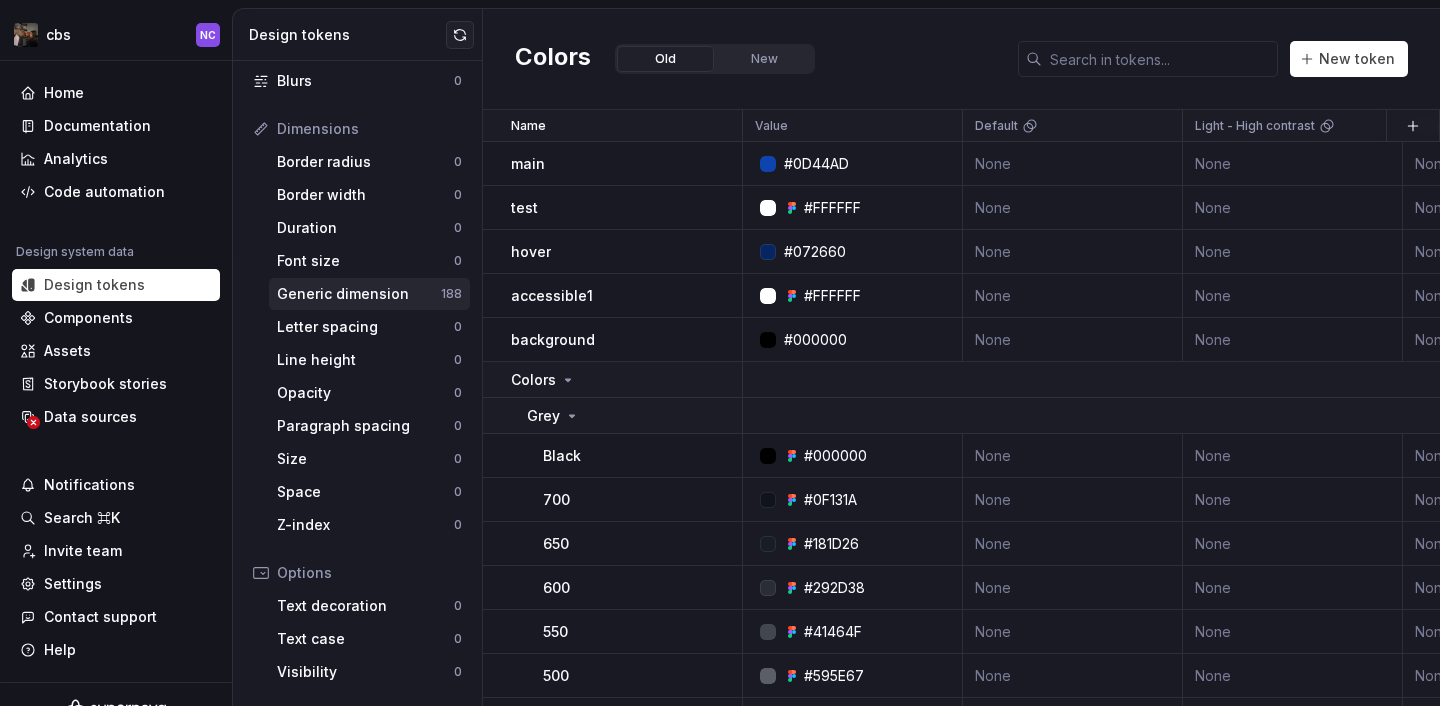 scroll, scrollTop: 221, scrollLeft: 0, axis: vertical 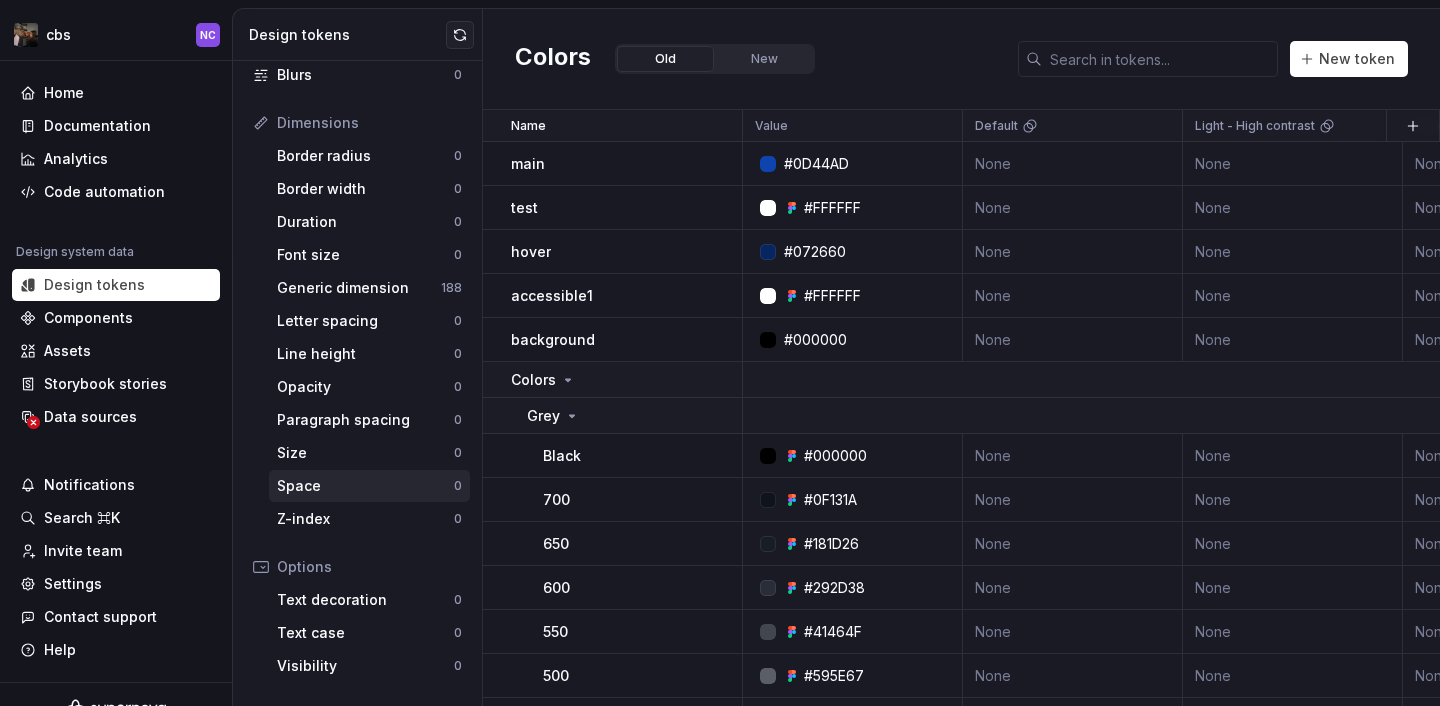 click on "Space" at bounding box center [365, 486] 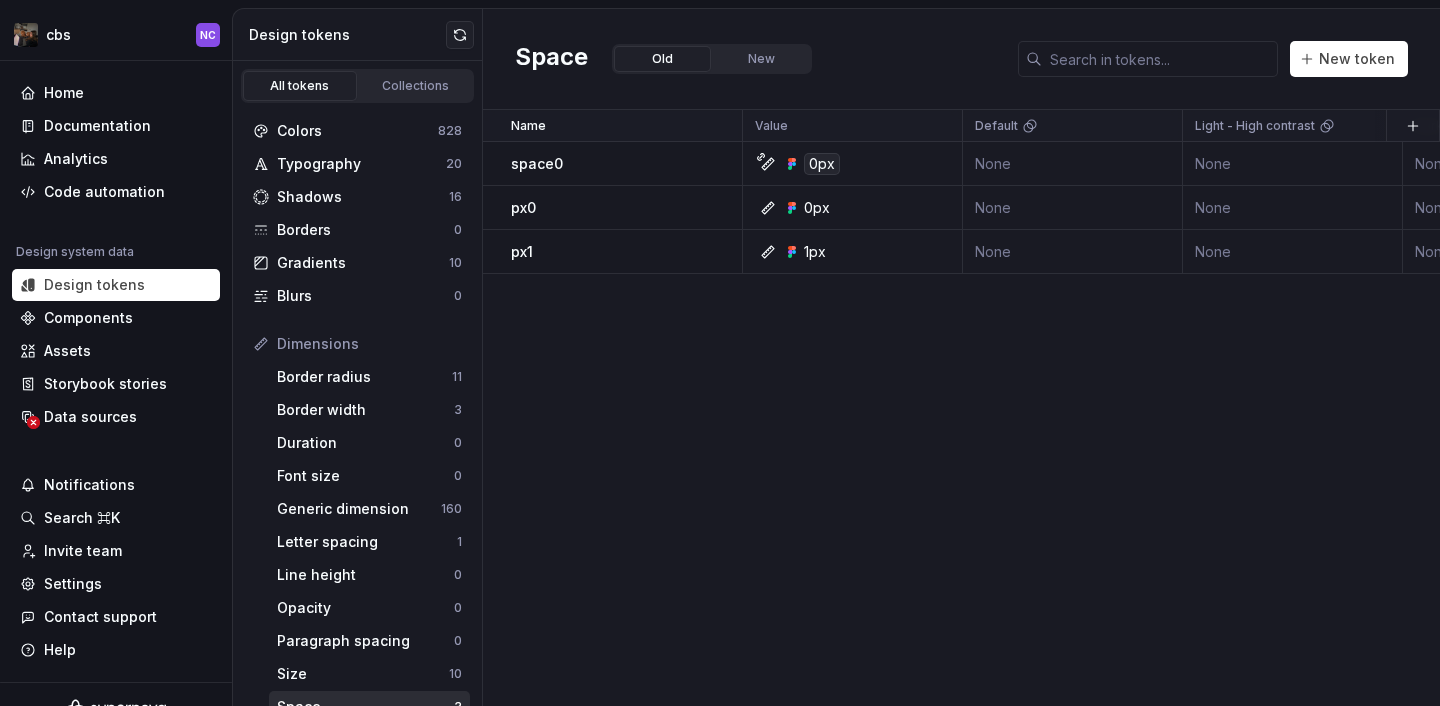 scroll, scrollTop: 0, scrollLeft: 0, axis: both 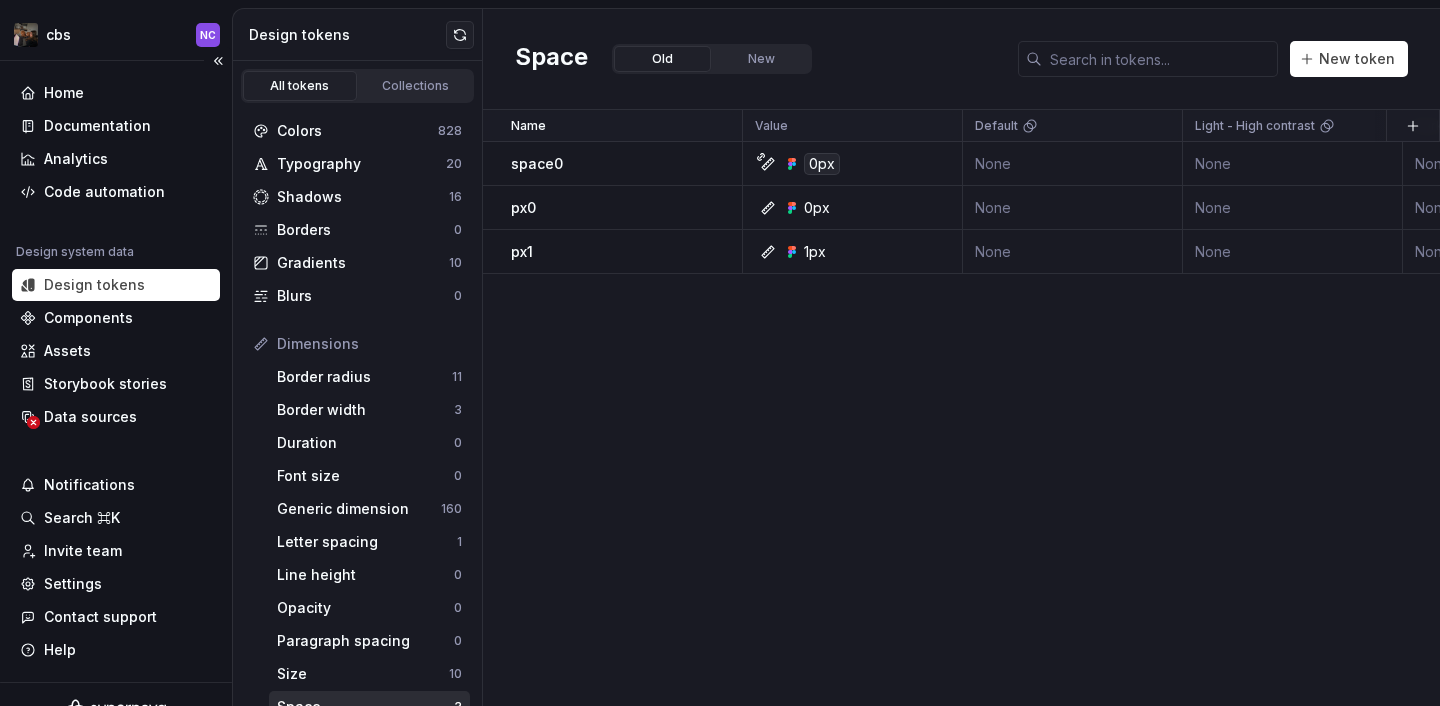 click on "Design tokens" at bounding box center (116, 285) 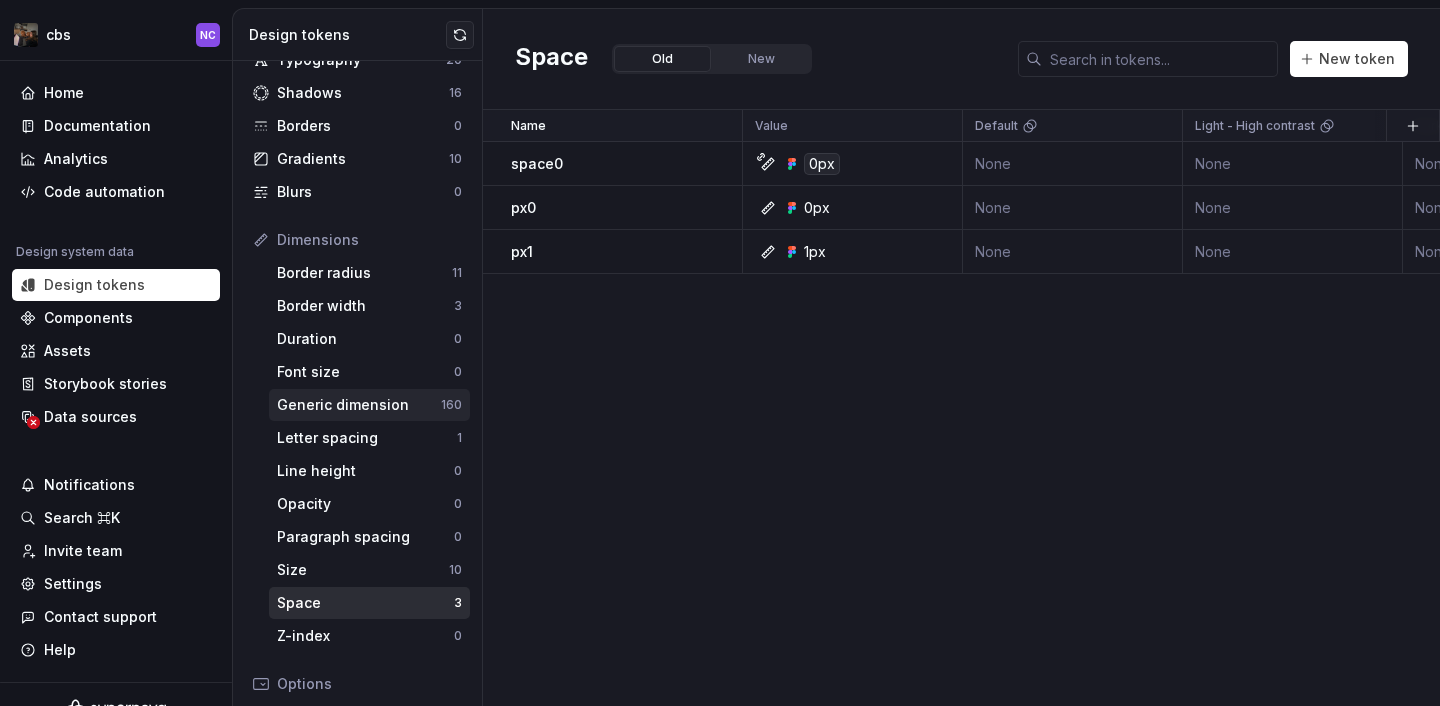 scroll, scrollTop: 110, scrollLeft: 0, axis: vertical 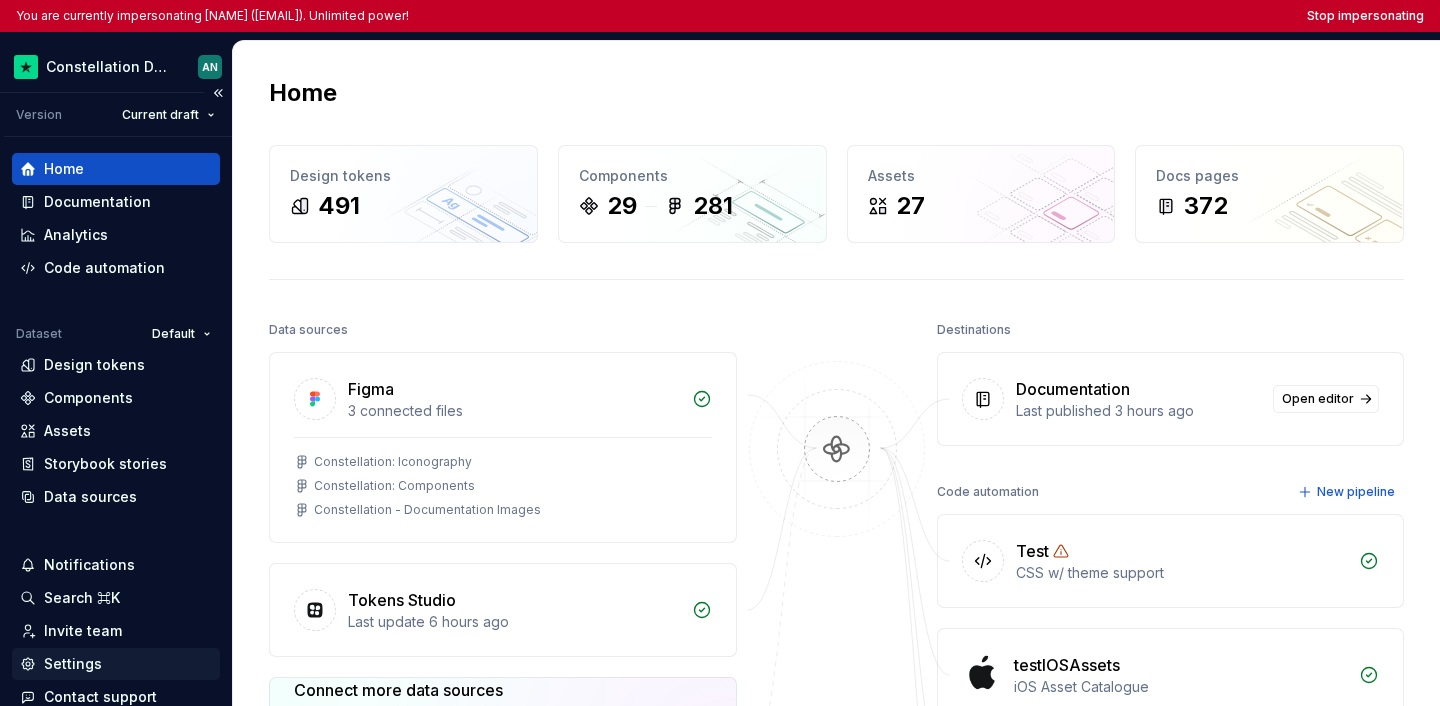 click on "Settings" at bounding box center [116, 664] 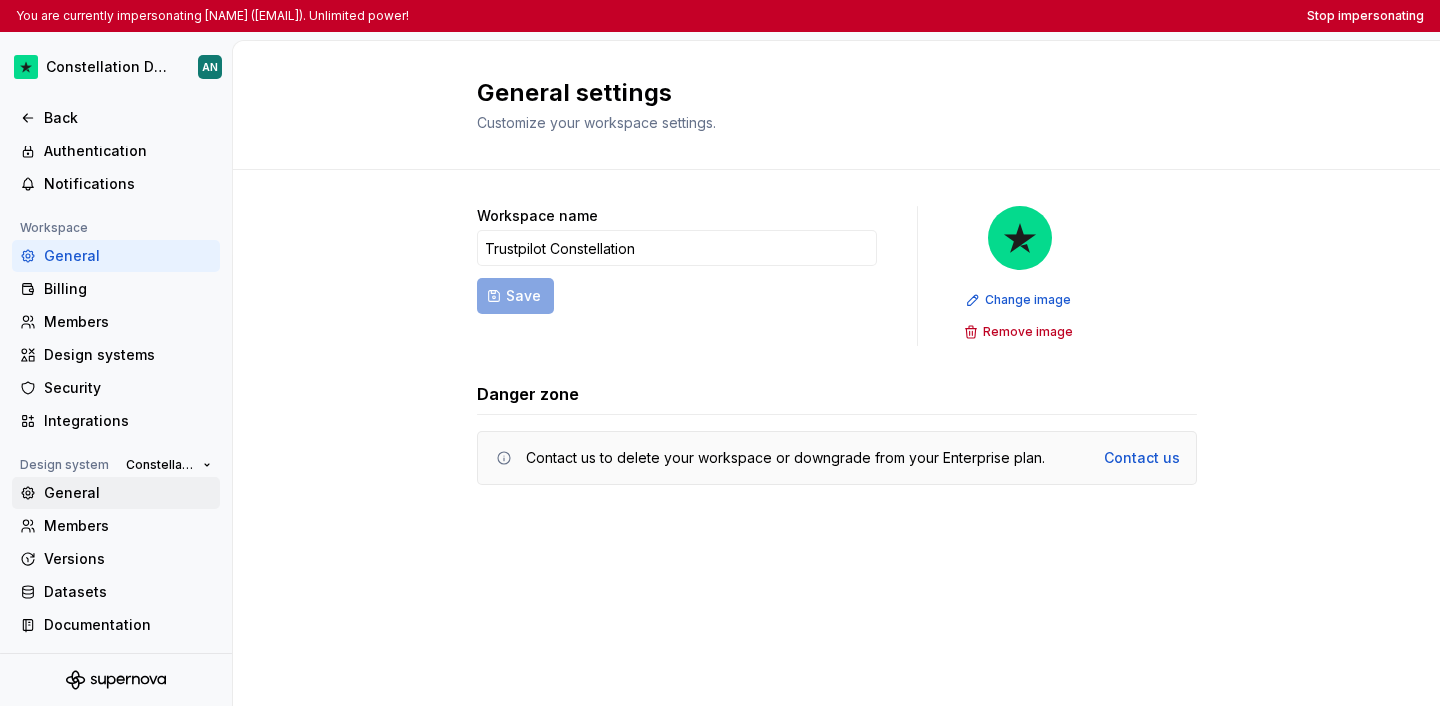scroll, scrollTop: 0, scrollLeft: 0, axis: both 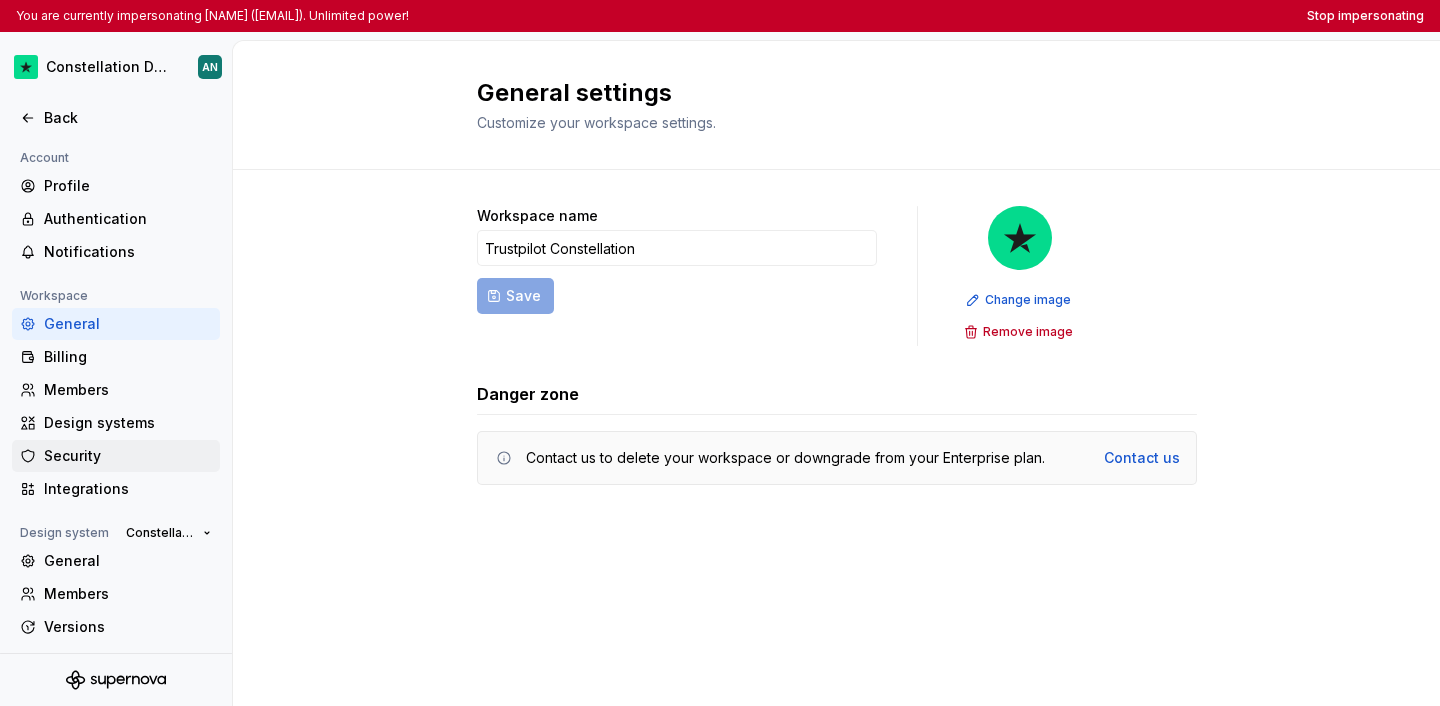 click on "Security" at bounding box center (128, 456) 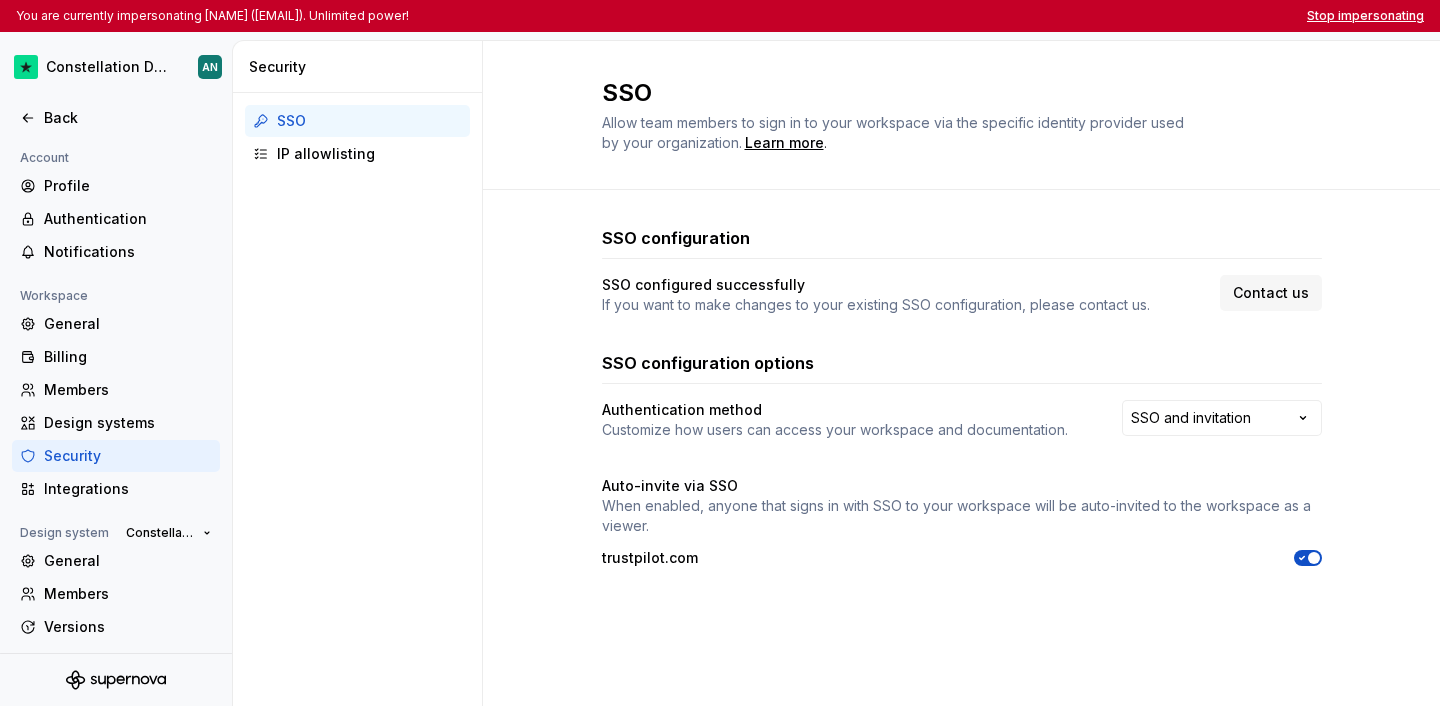 click on "Stop impersonating" at bounding box center (1365, 16) 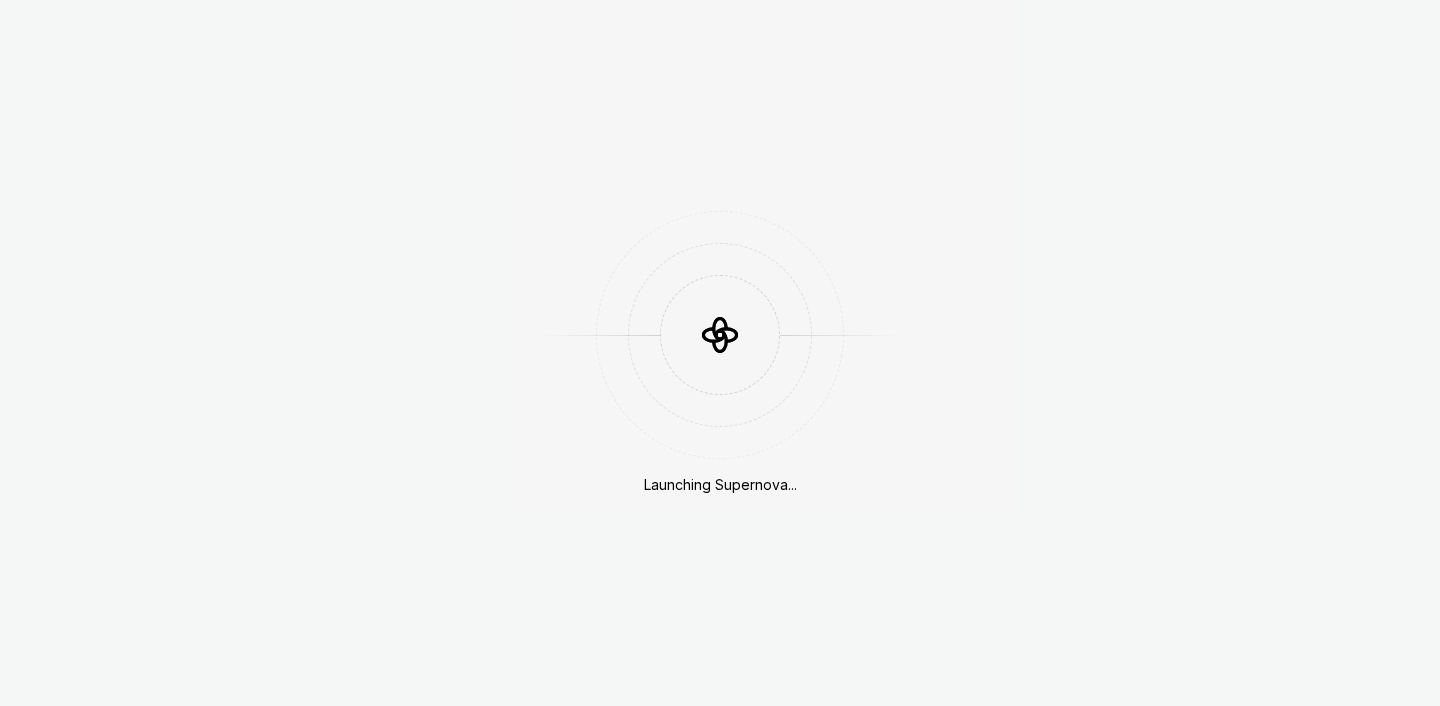scroll, scrollTop: 0, scrollLeft: 0, axis: both 